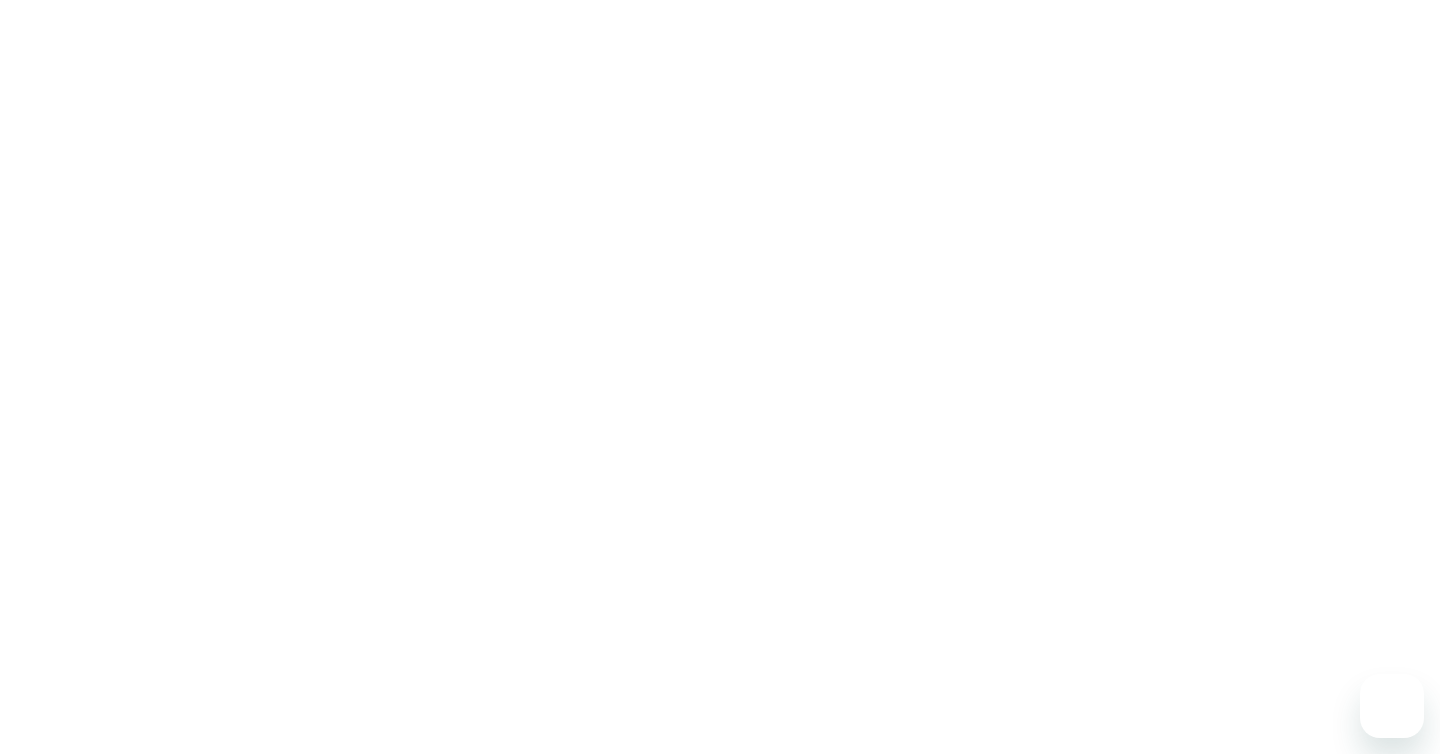 scroll, scrollTop: 0, scrollLeft: 0, axis: both 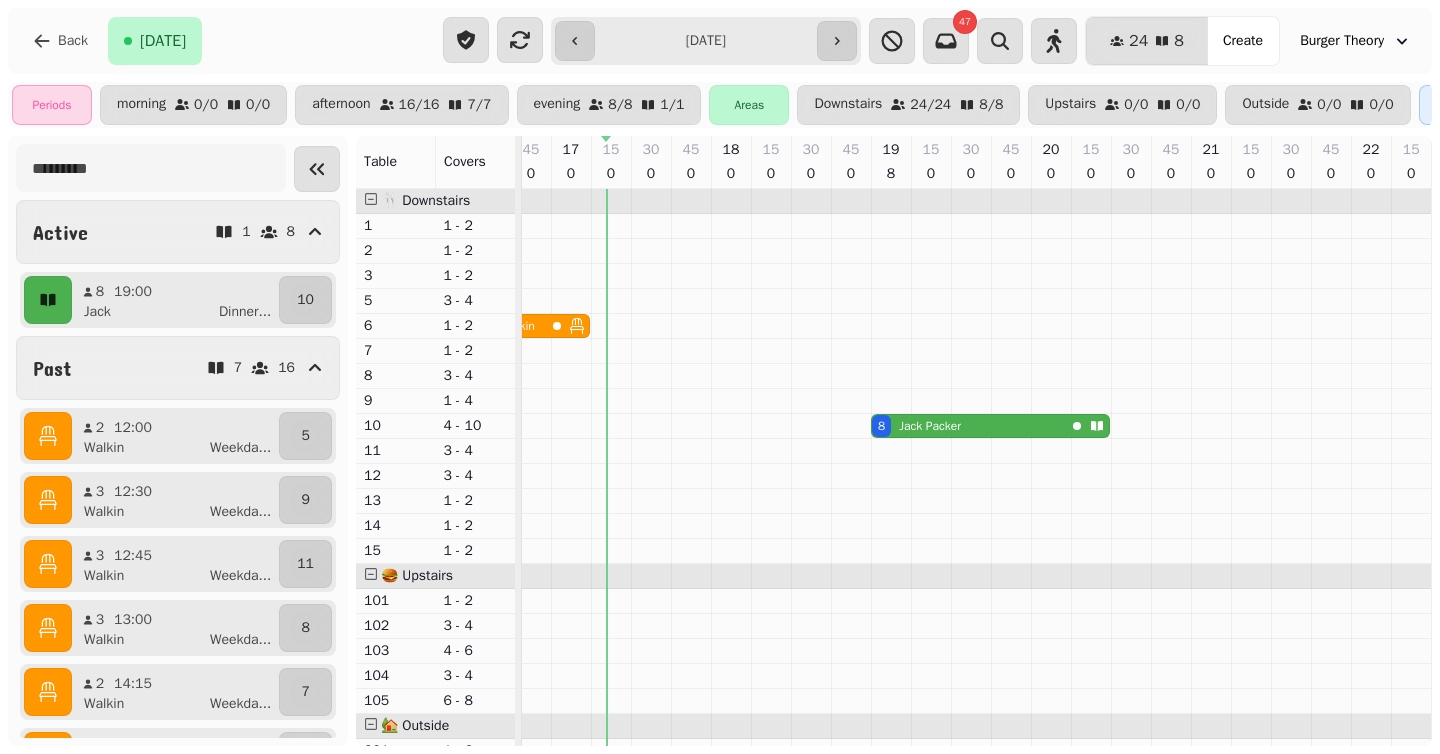 click on "**********" at bounding box center (706, 41) 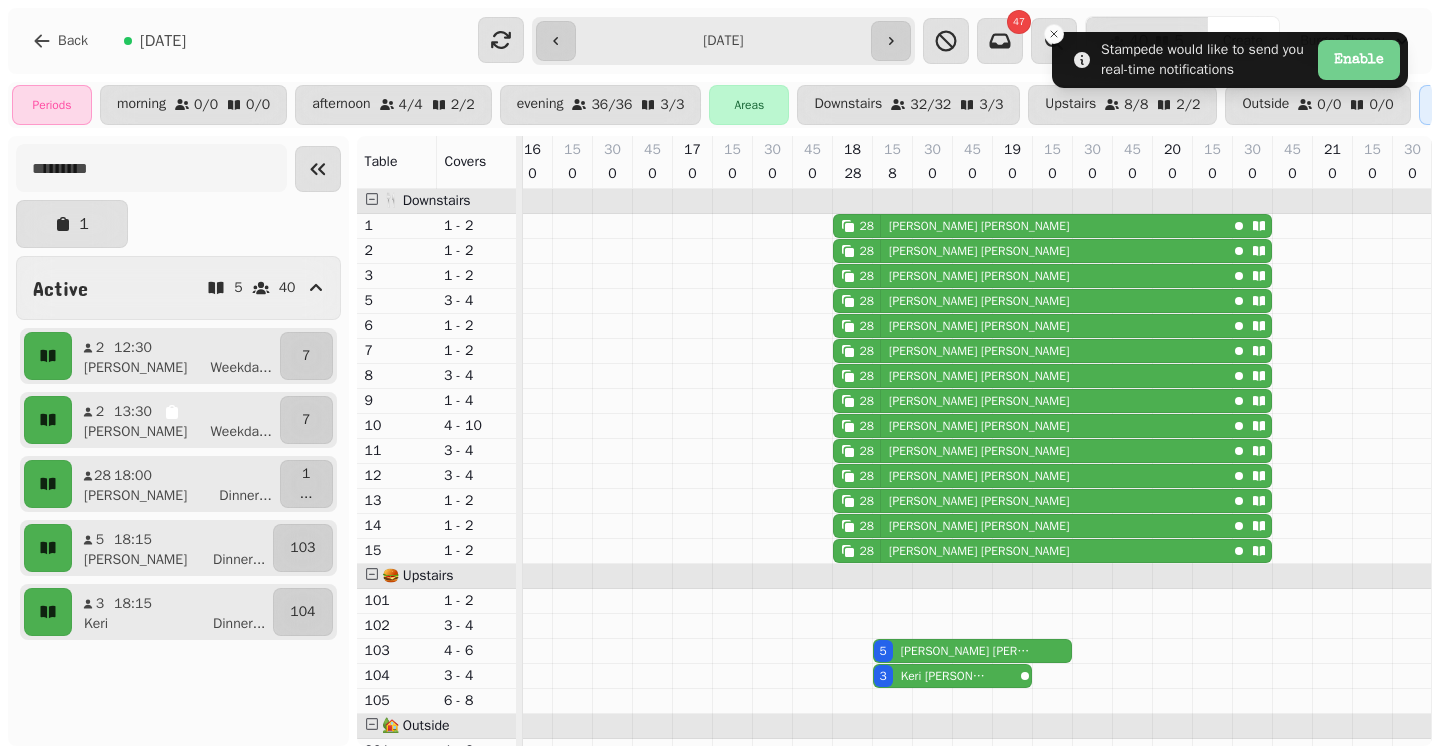scroll, scrollTop: 96, scrollLeft: 650, axis: both 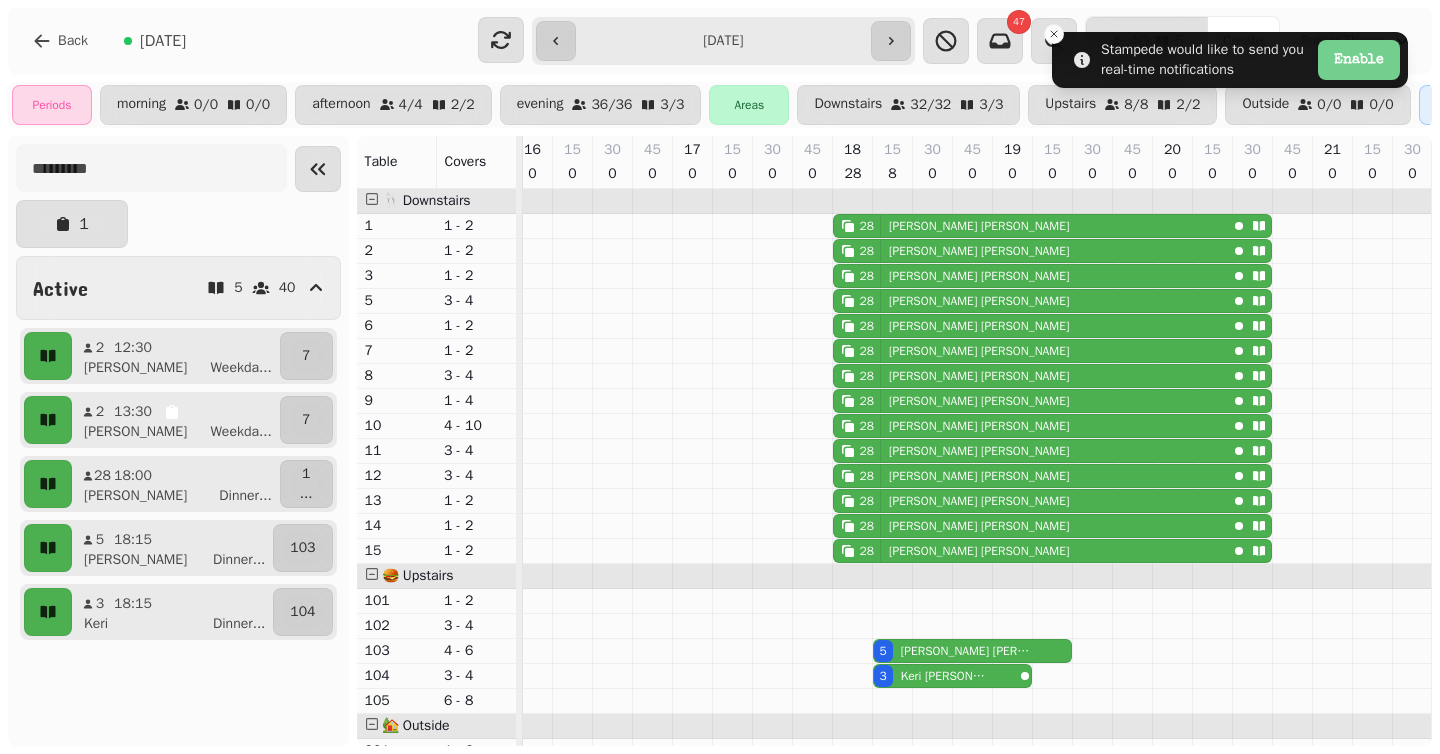 click on "**********" at bounding box center [724, 41] 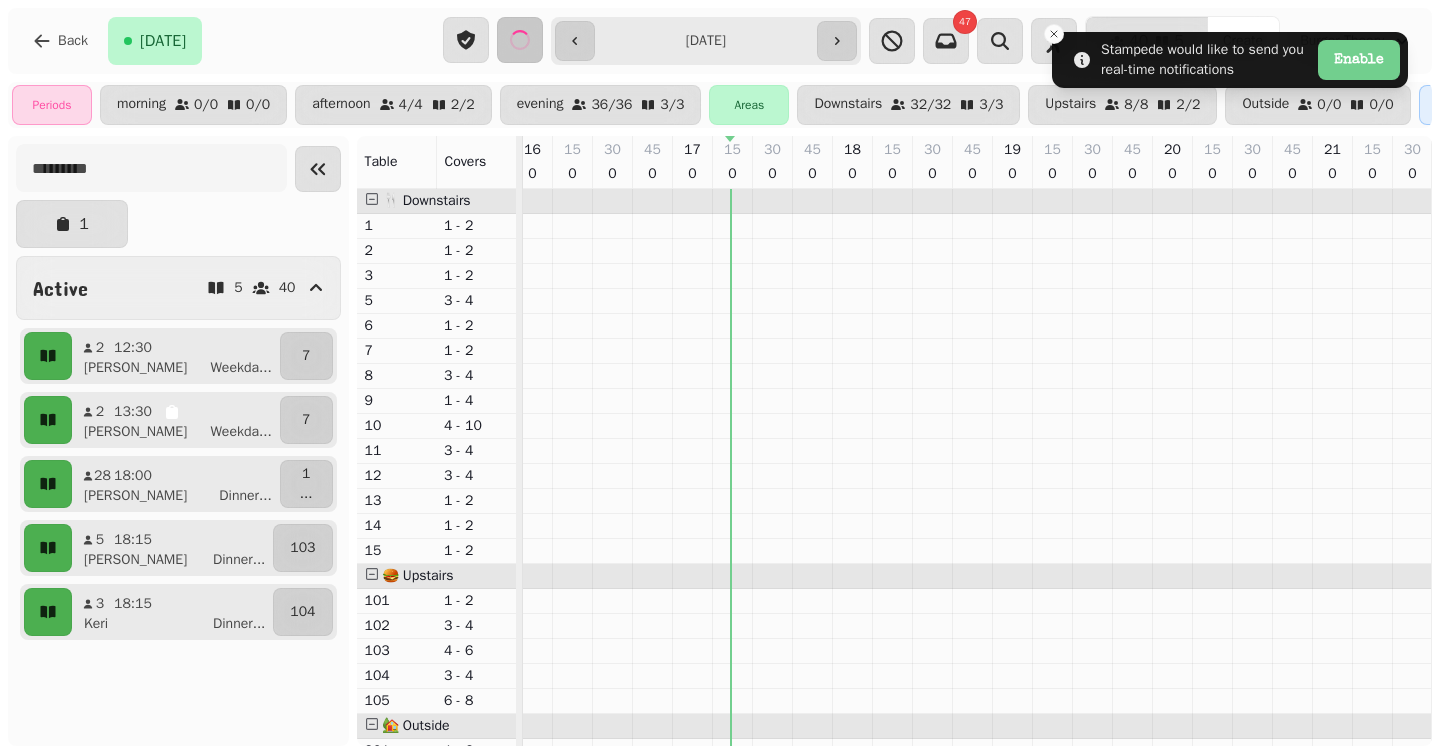 scroll, scrollTop: 0, scrollLeft: 856, axis: horizontal 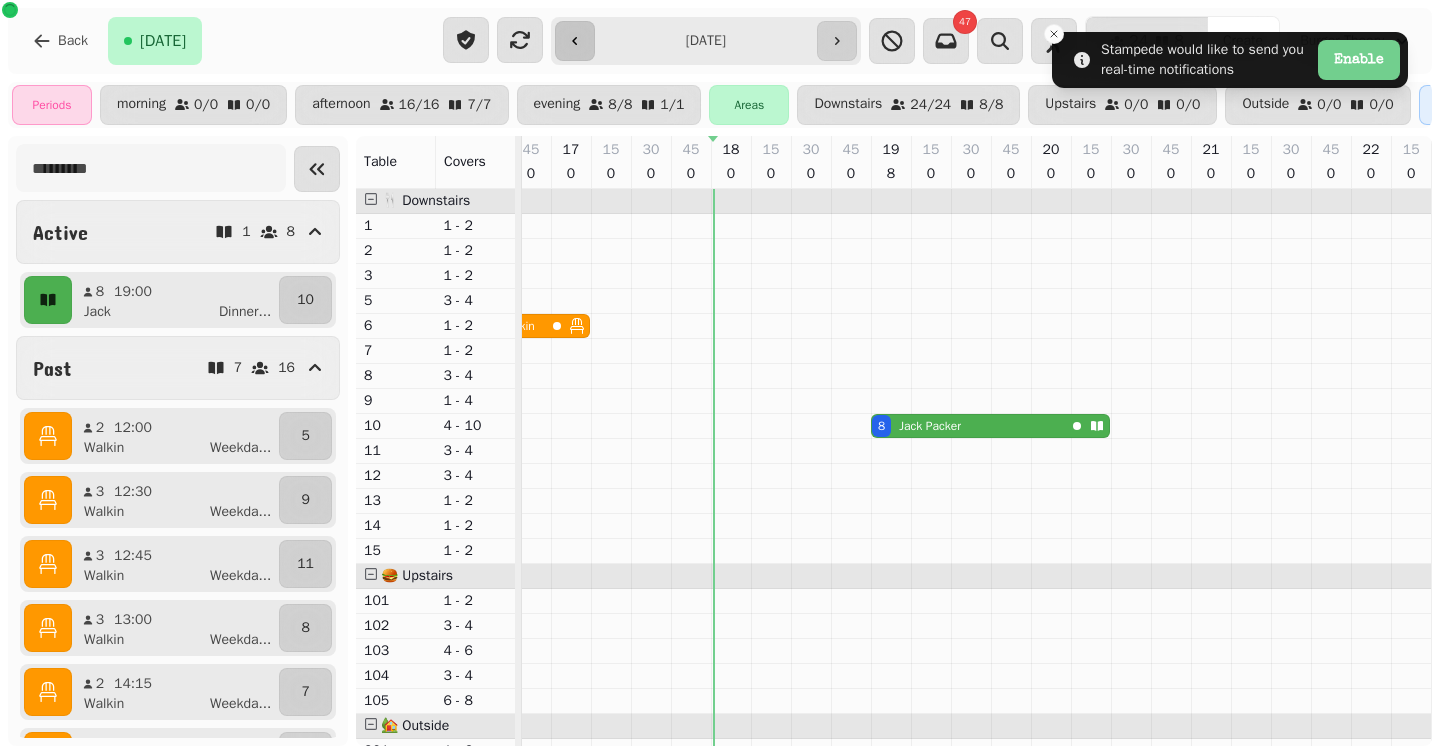 click 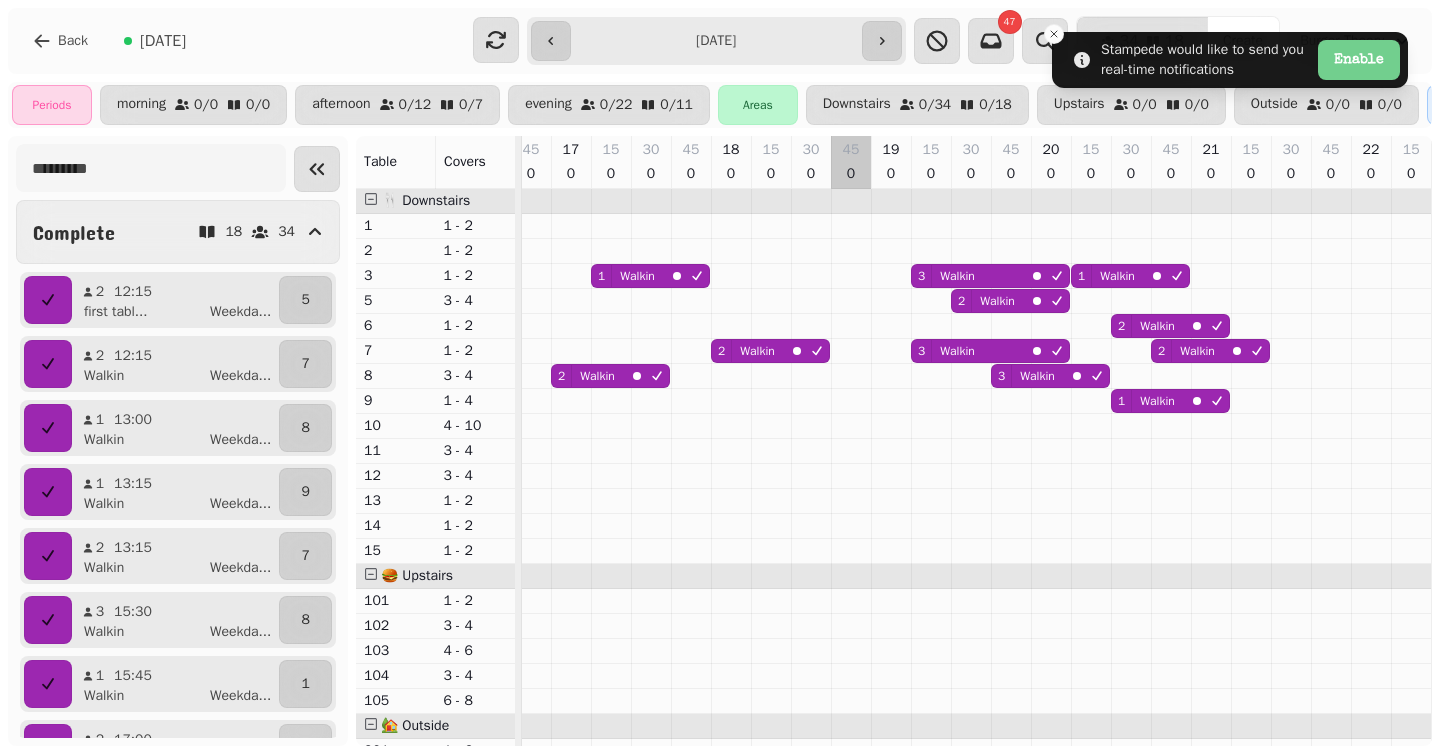 scroll, scrollTop: 0, scrollLeft: 657, axis: horizontal 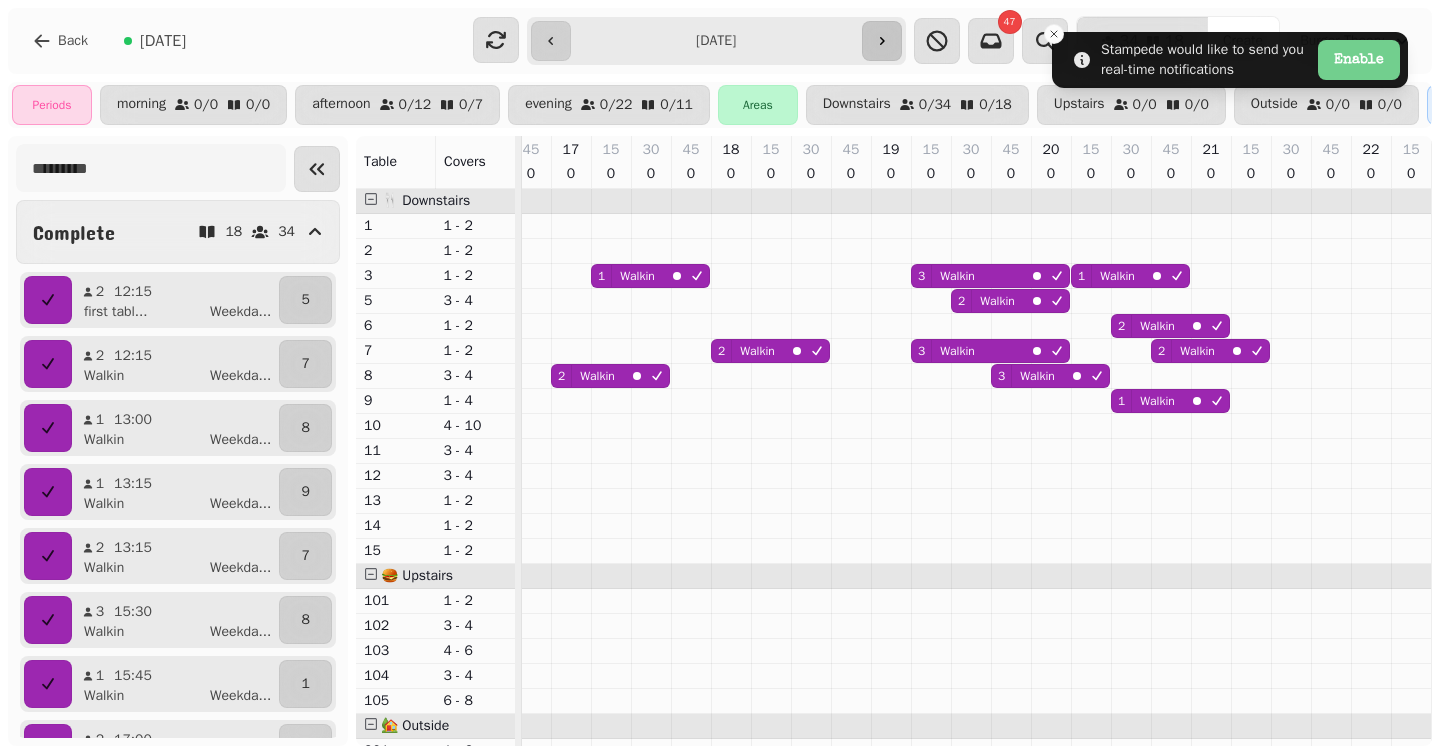 click 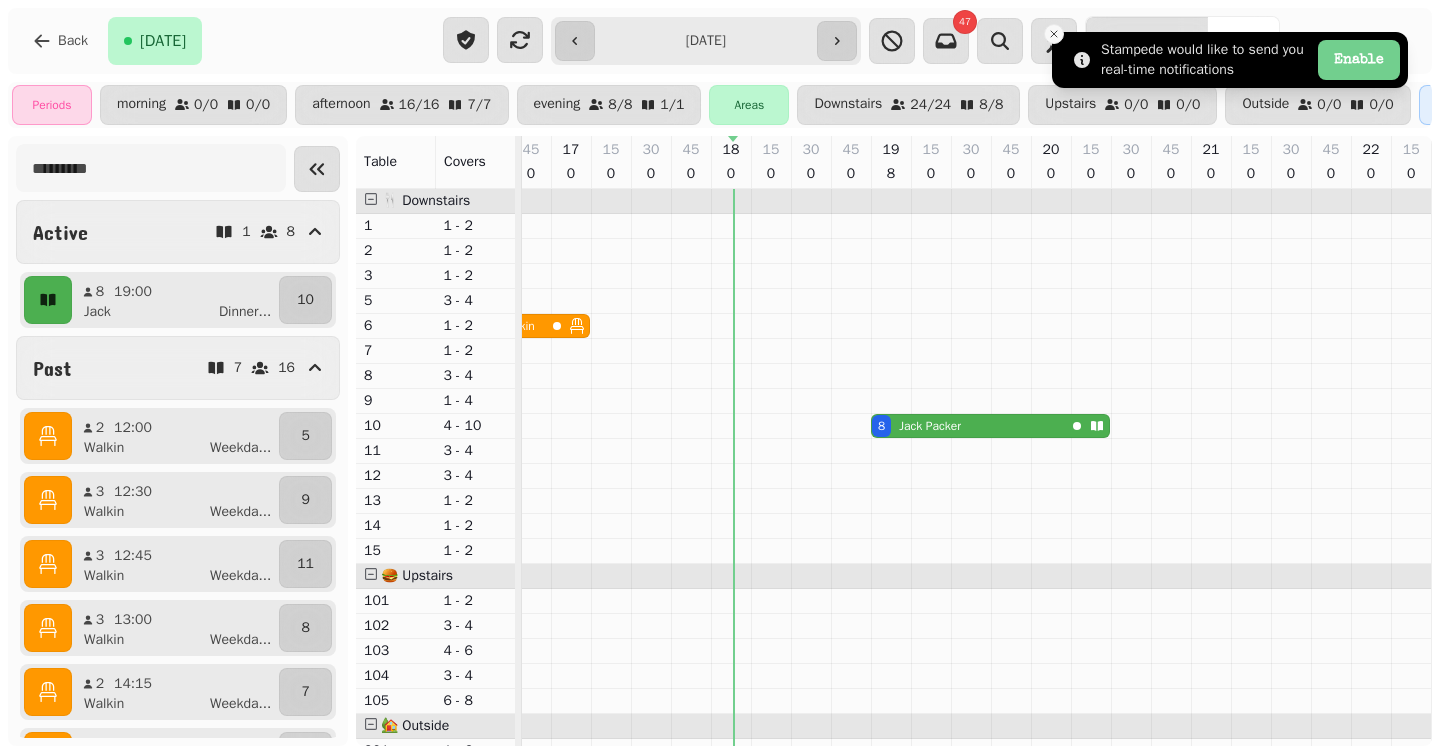 click at bounding box center (1054, 34) 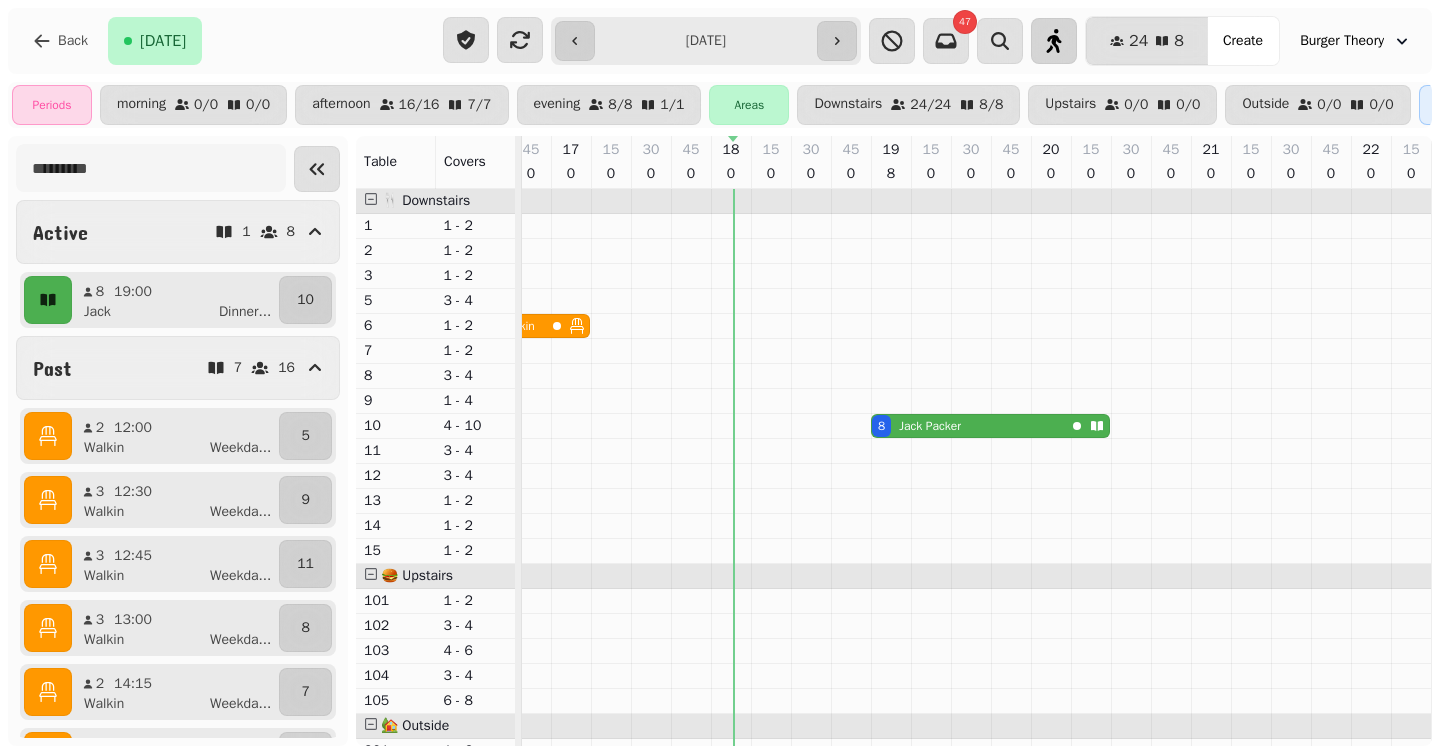 click 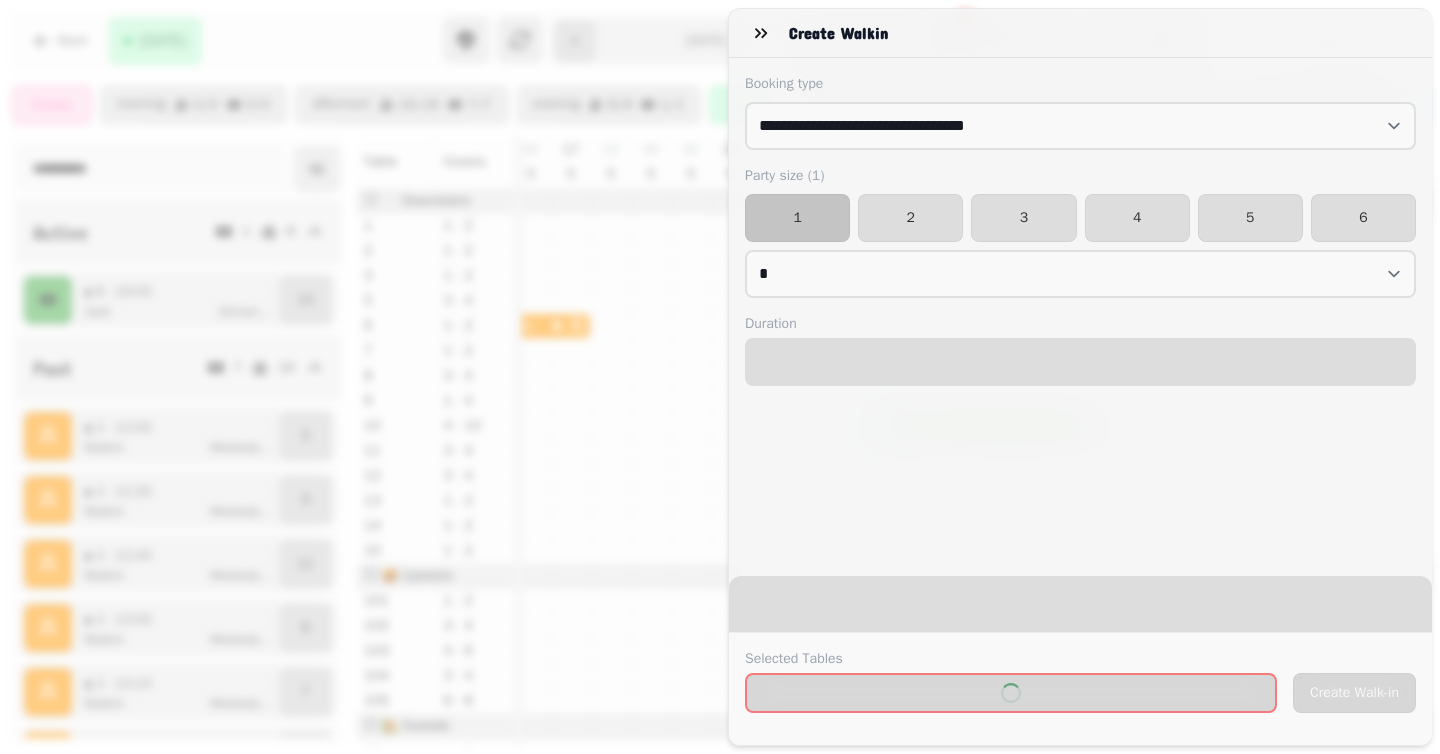 select on "****" 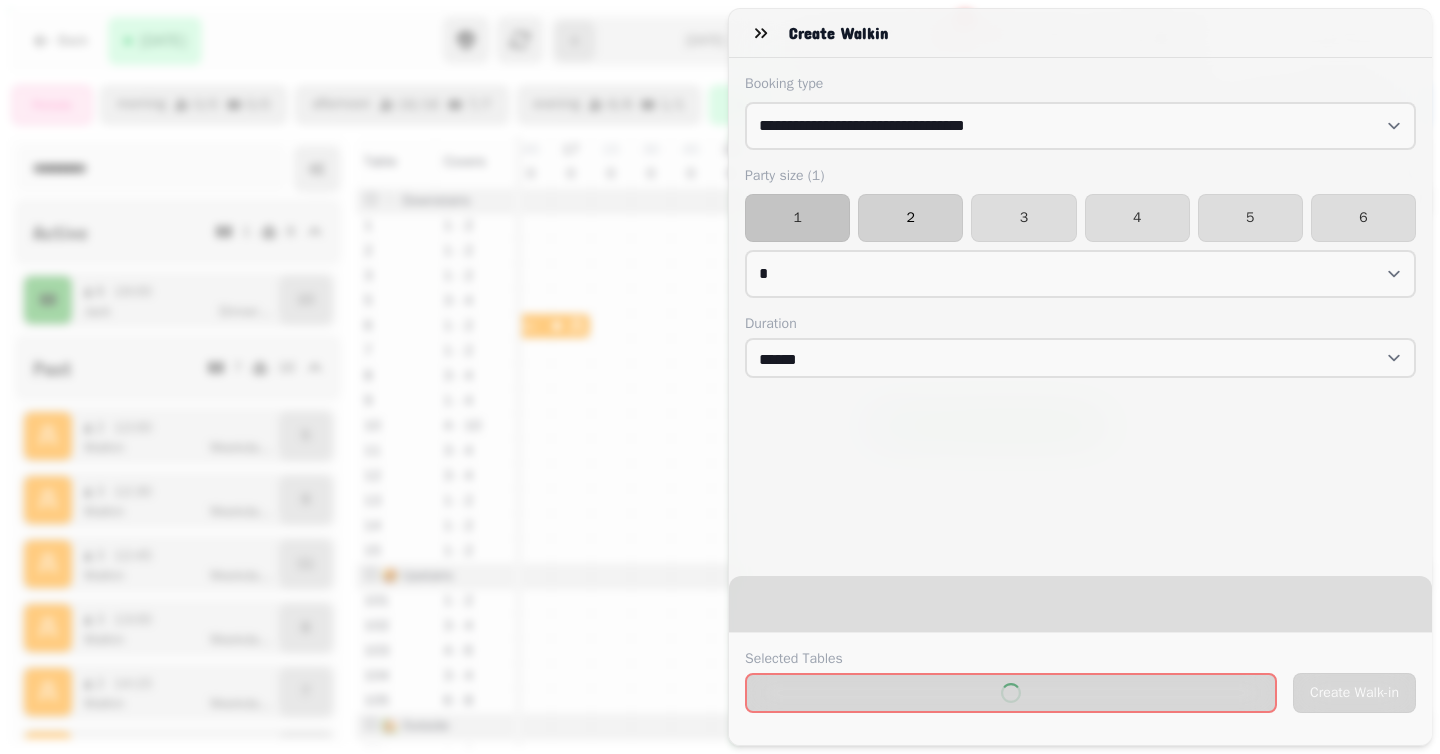 click on "2" at bounding box center [910, 218] 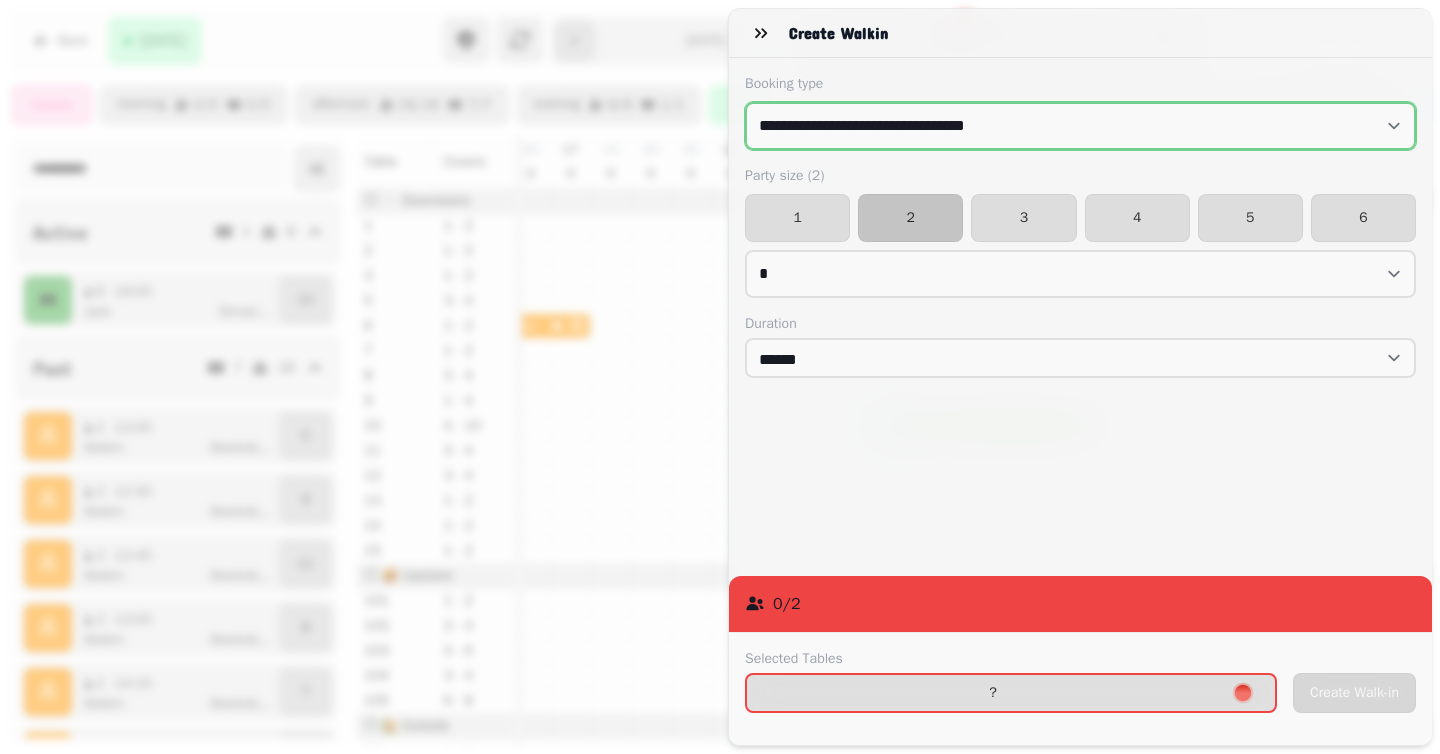 click on "**********" at bounding box center (1080, 126) 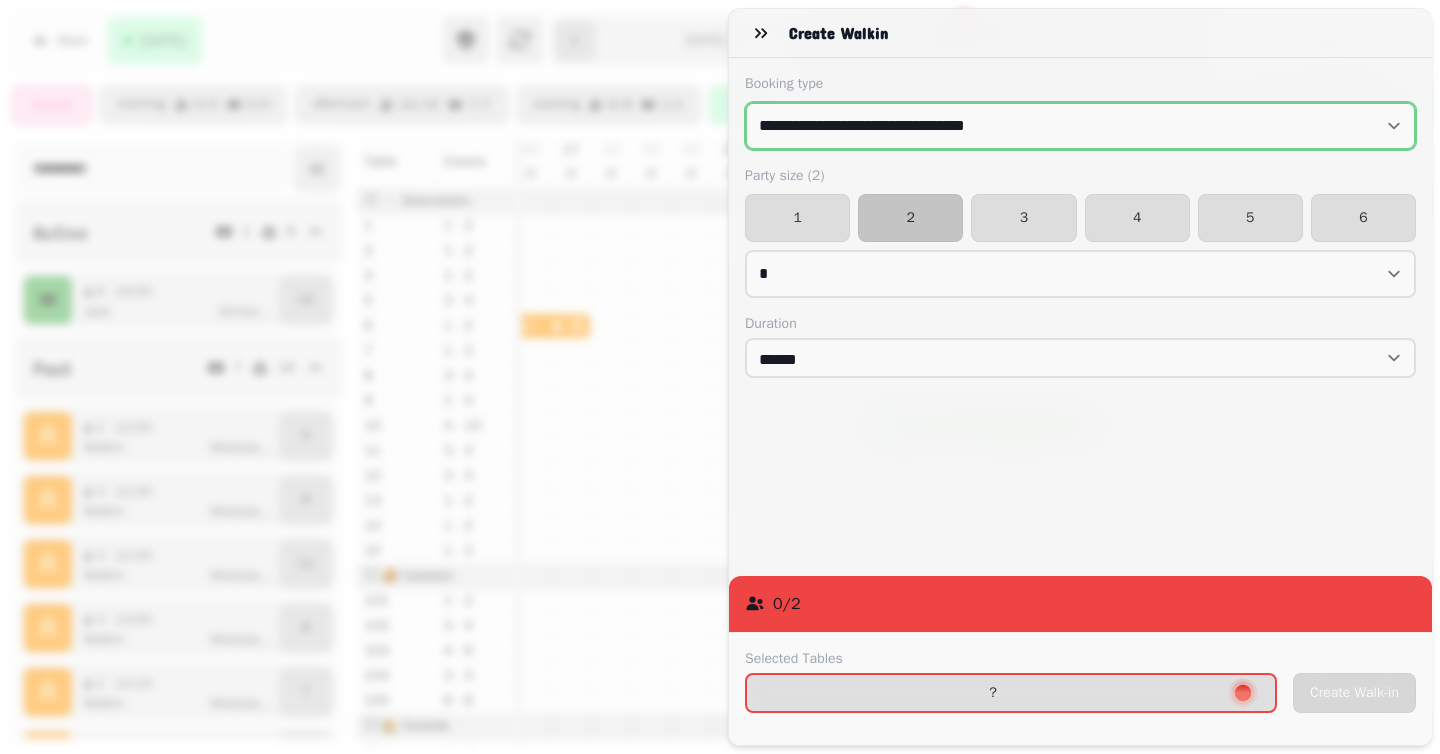 select on "**********" 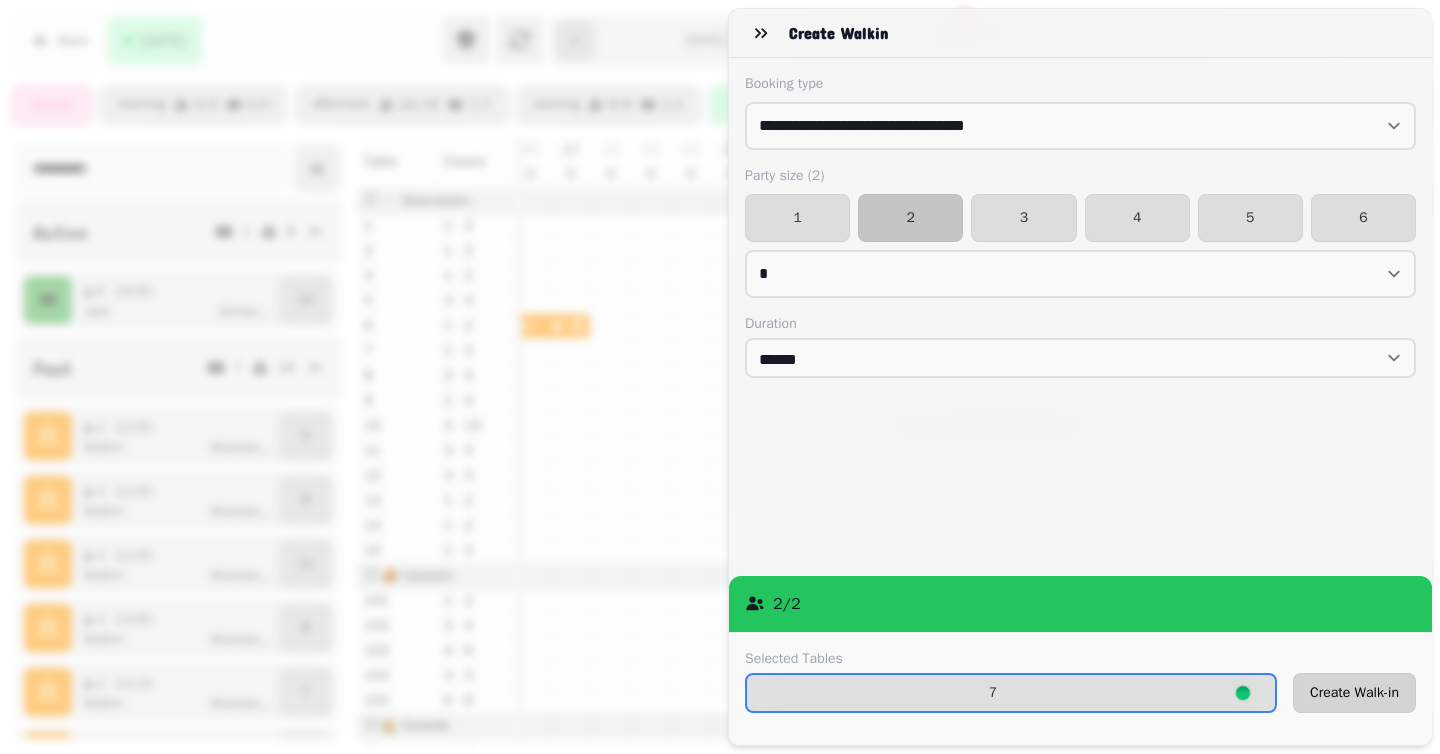 click on "Create Walk-in" at bounding box center (1354, 693) 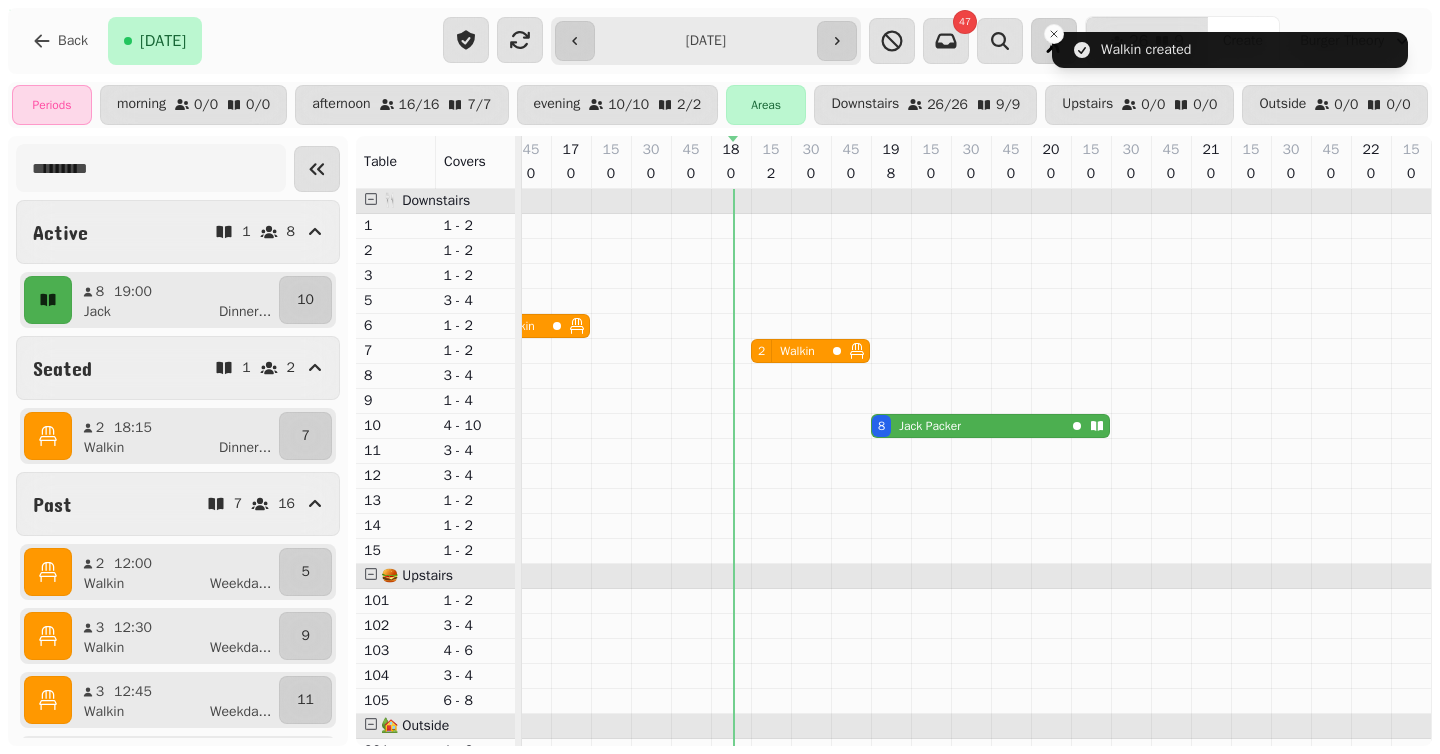 click 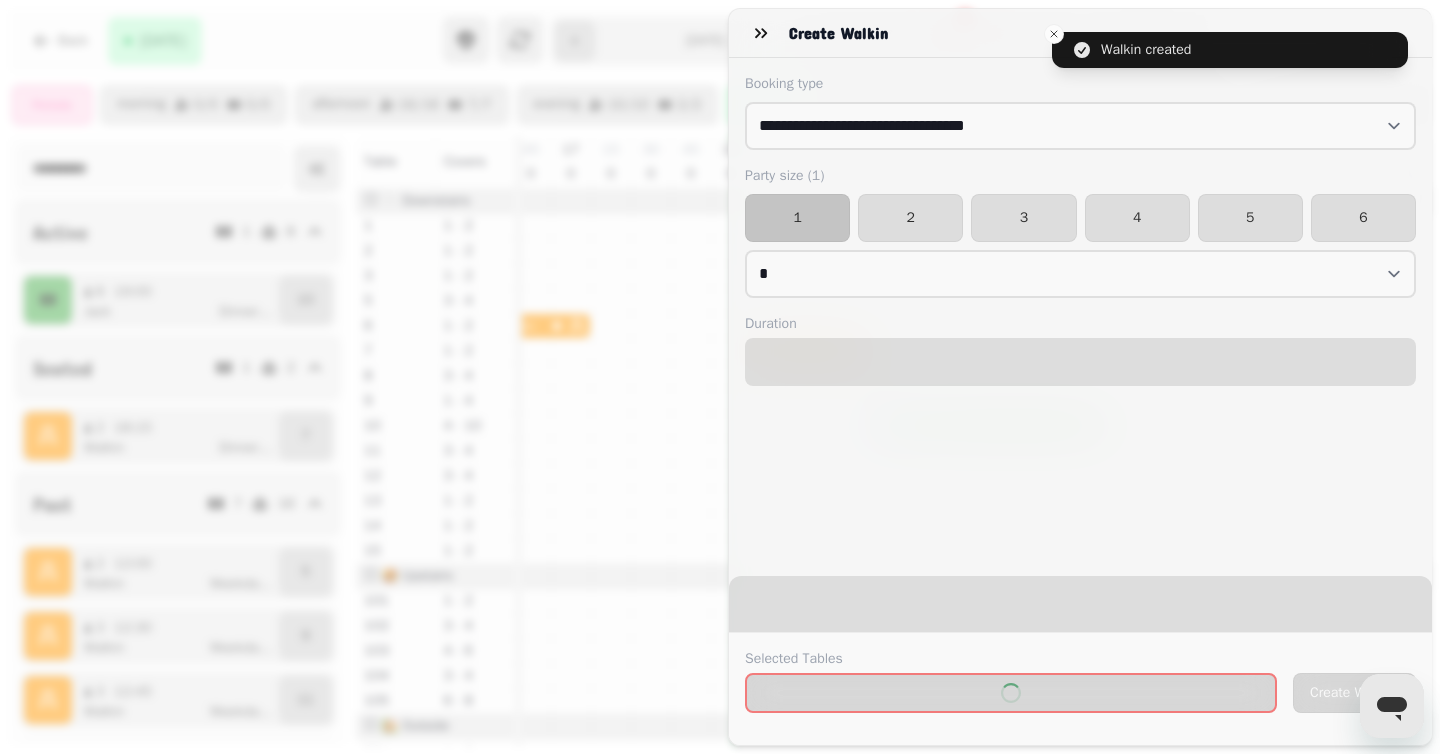 select on "****" 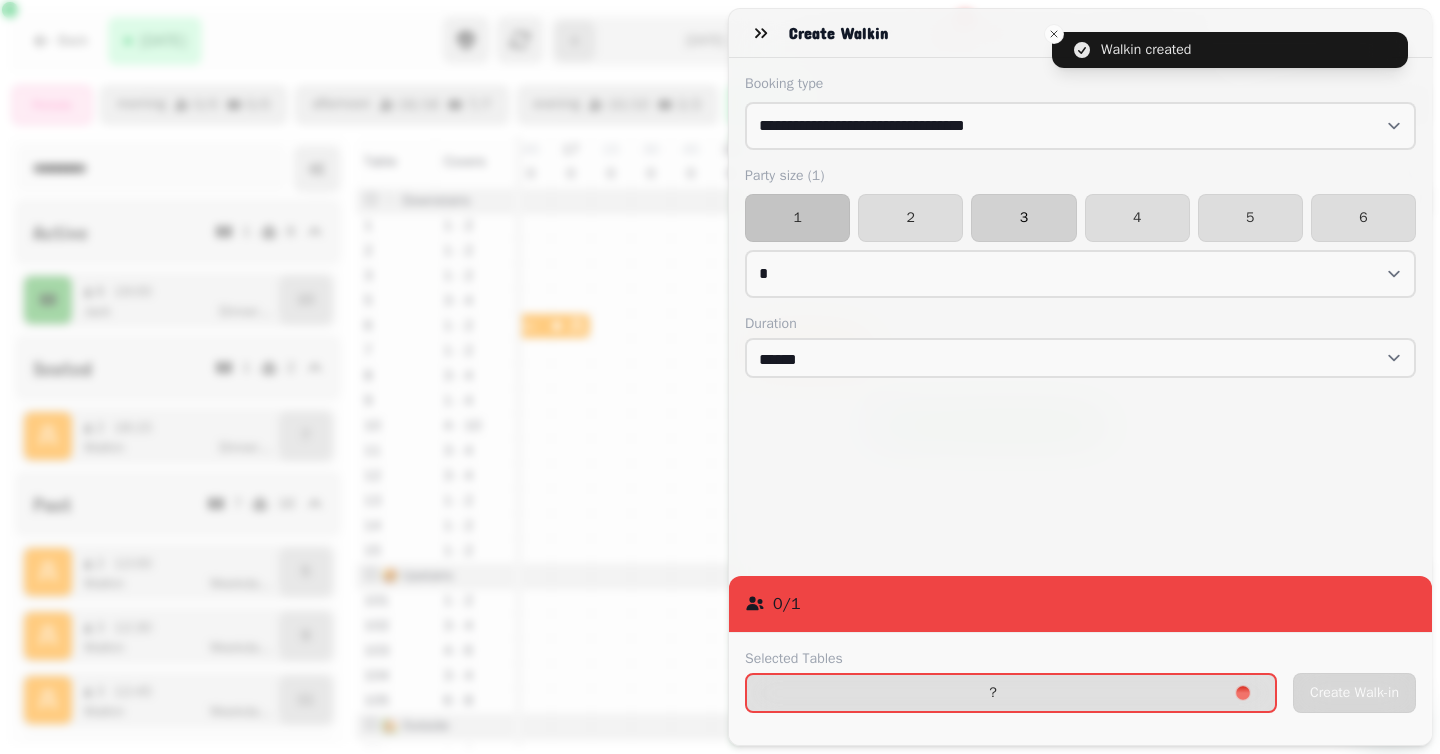 click on "3" at bounding box center [1023, 218] 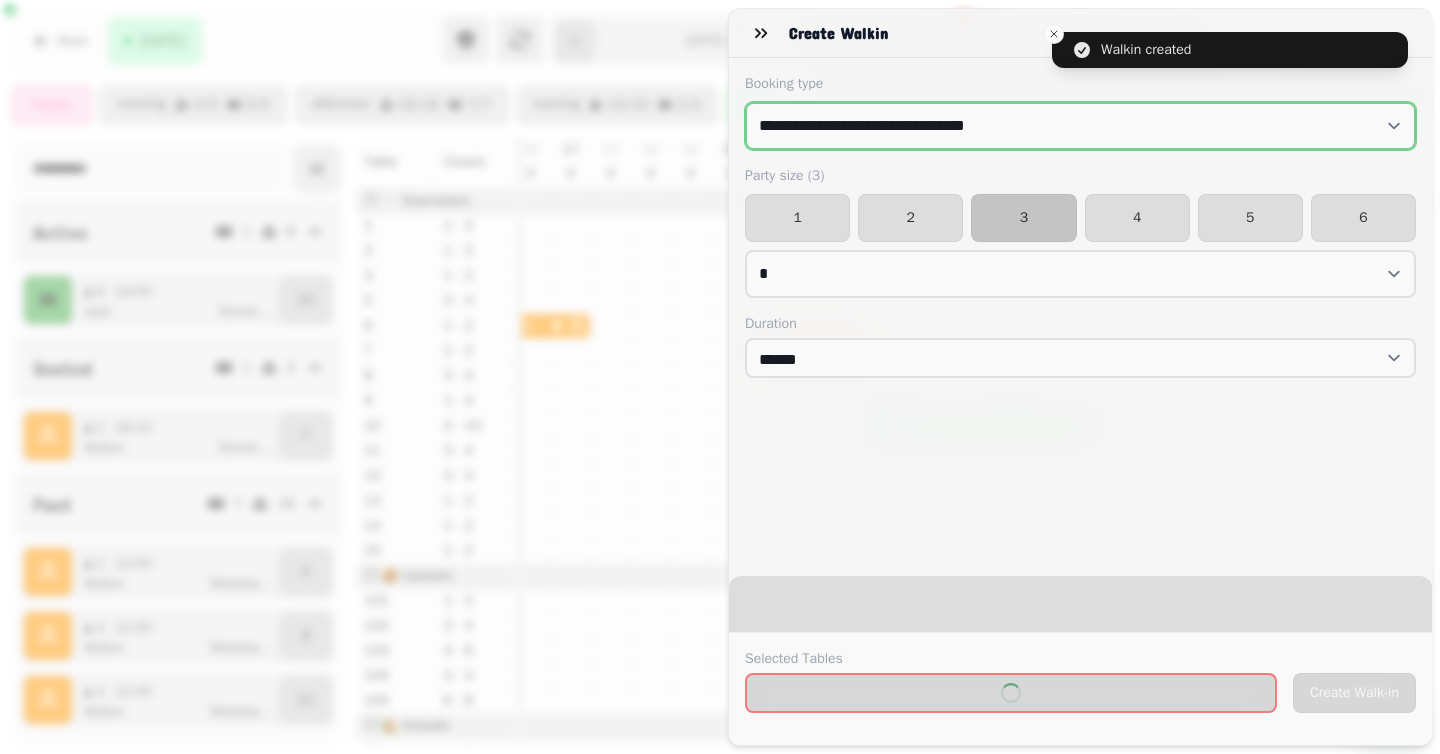 click on "**********" at bounding box center (1080, 126) 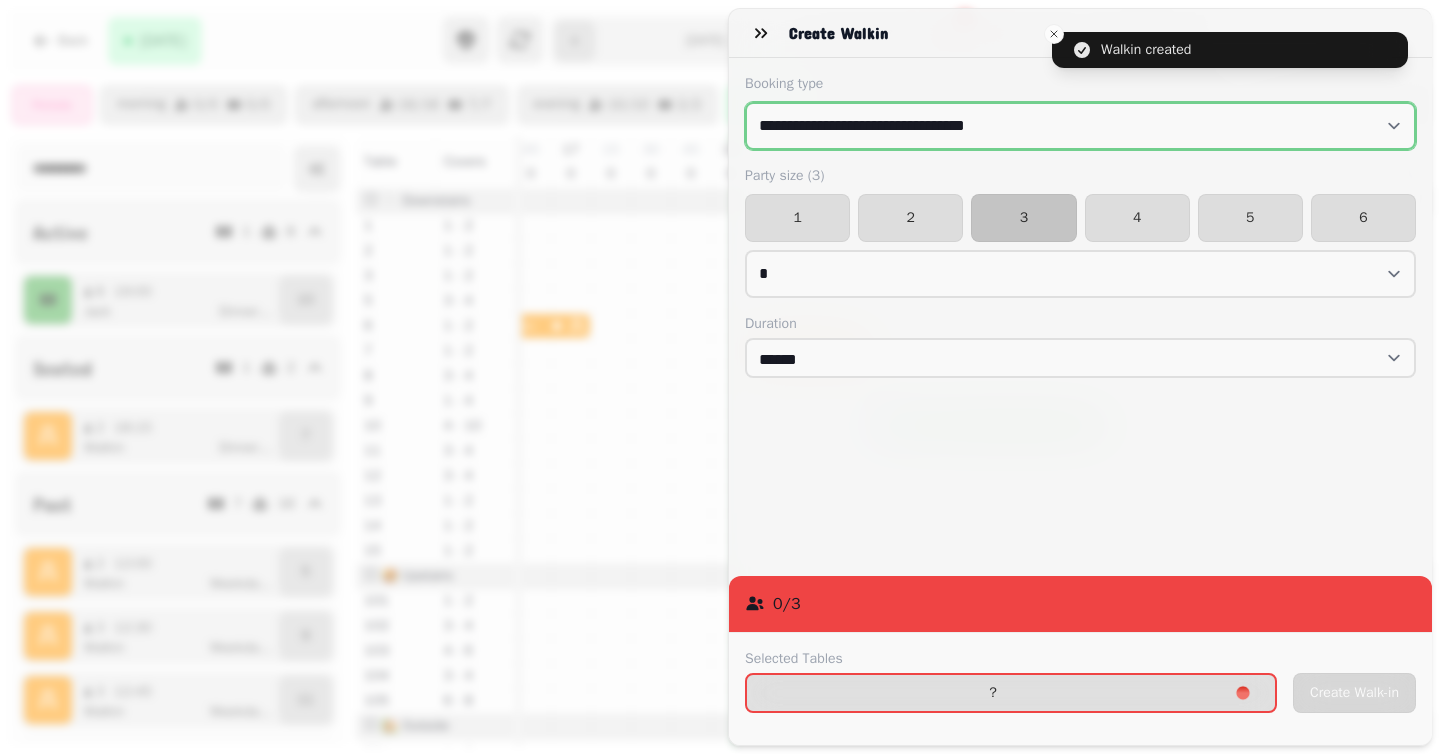 select on "**********" 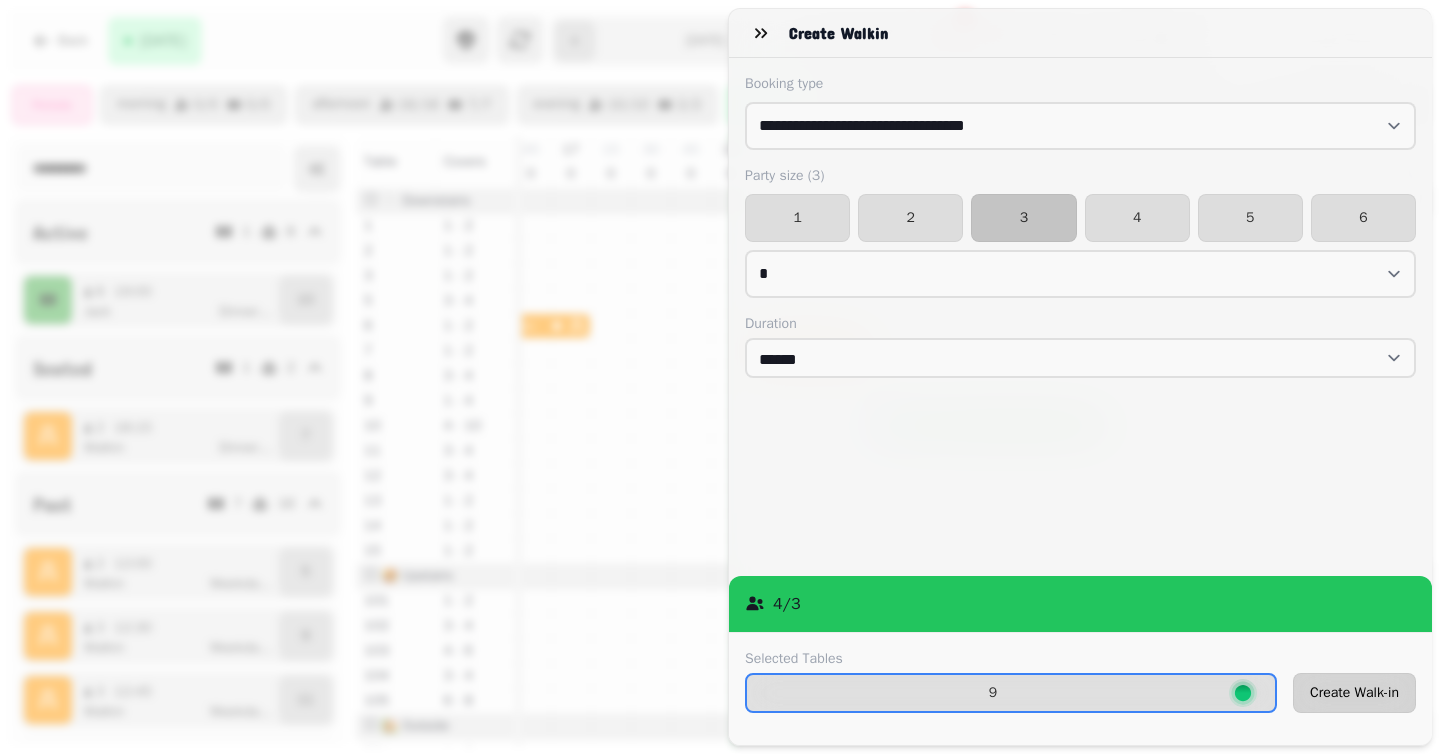 click on "Create Walk-in" at bounding box center [1354, 693] 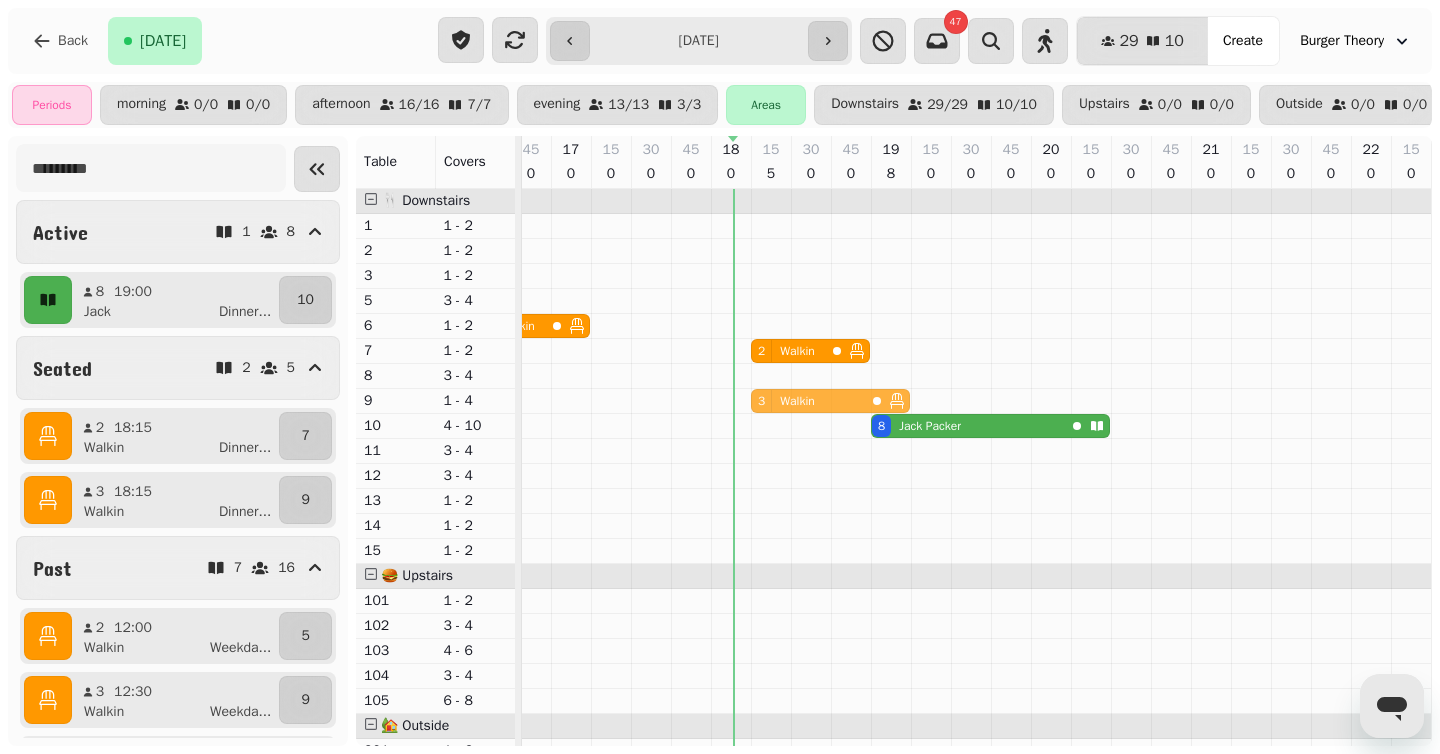 drag, startPoint x: 790, startPoint y: 397, endPoint x: 778, endPoint y: 397, distance: 12 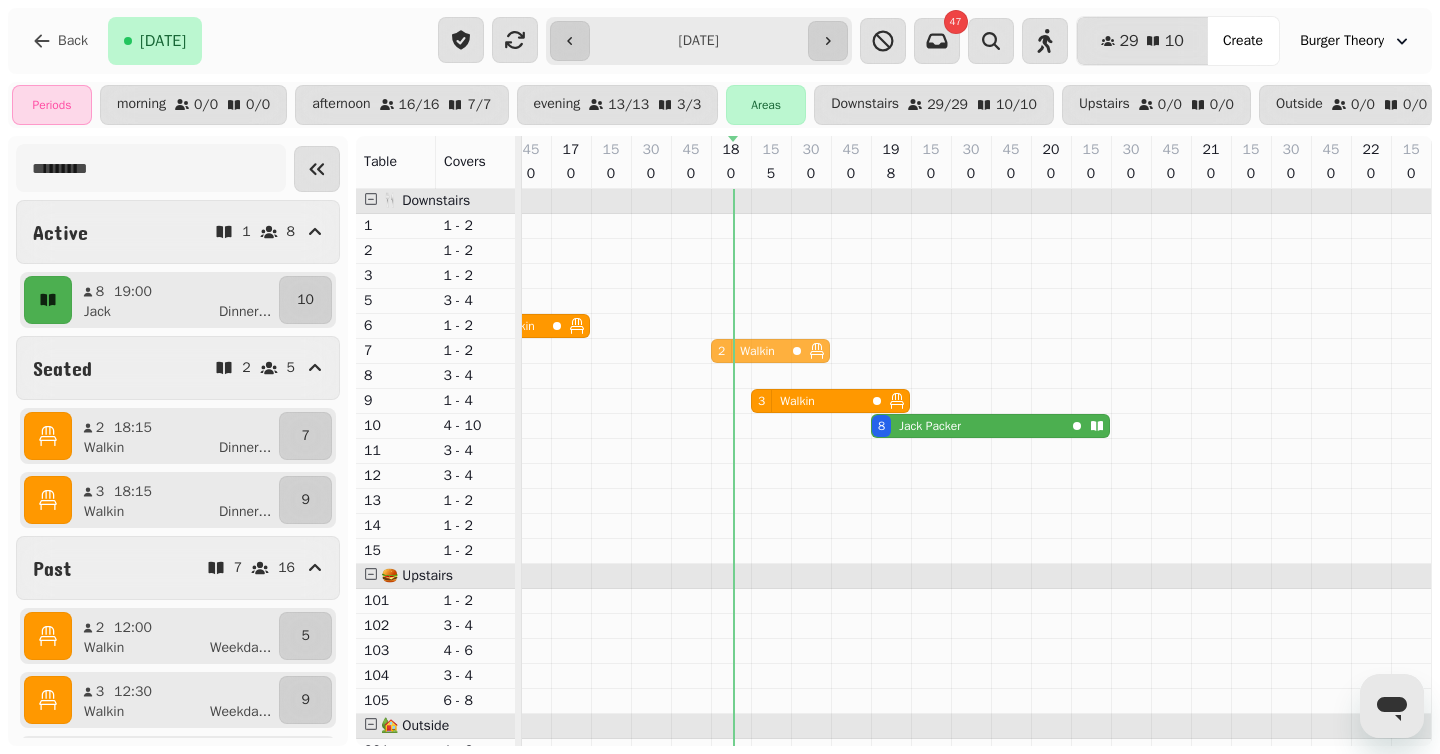 drag, startPoint x: 774, startPoint y: 346, endPoint x: 741, endPoint y: 345, distance: 33.01515 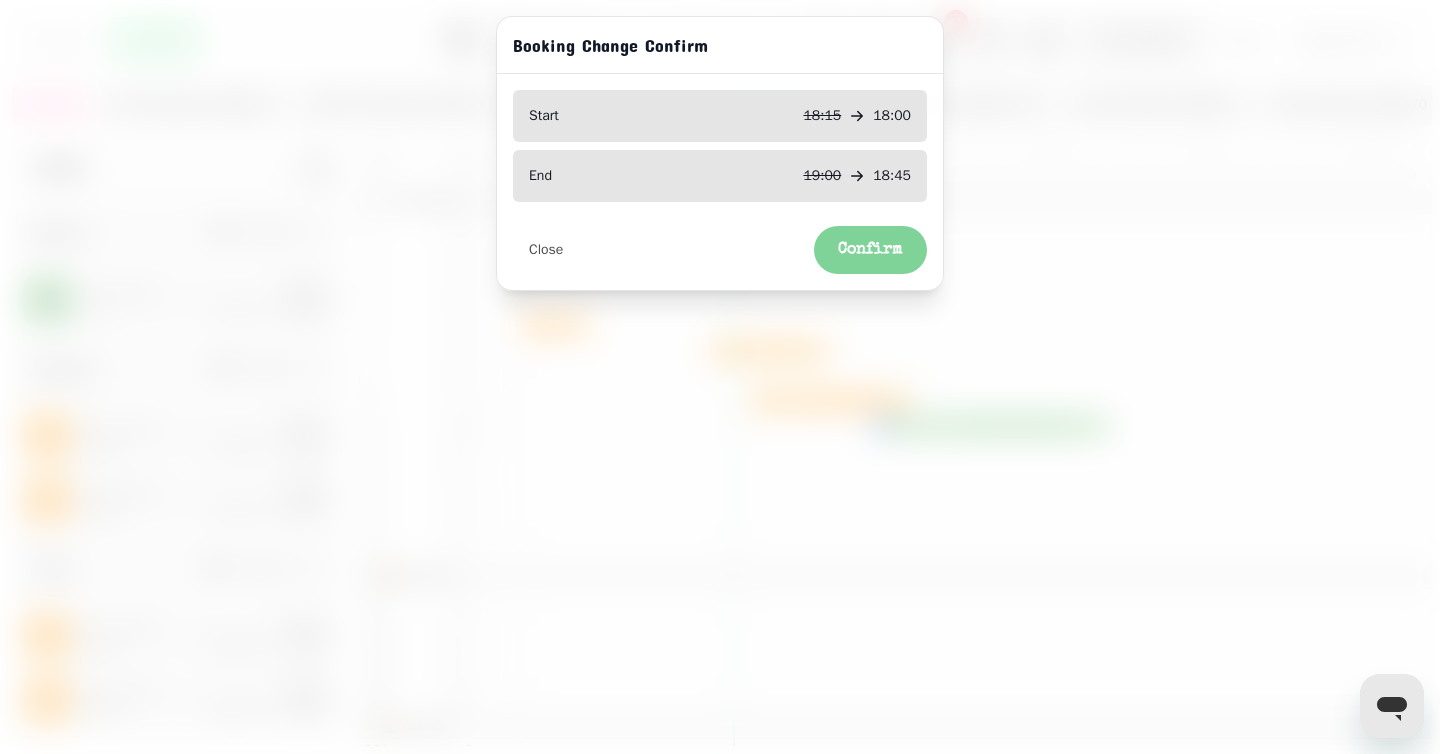 click on "Confirm" at bounding box center [870, 250] 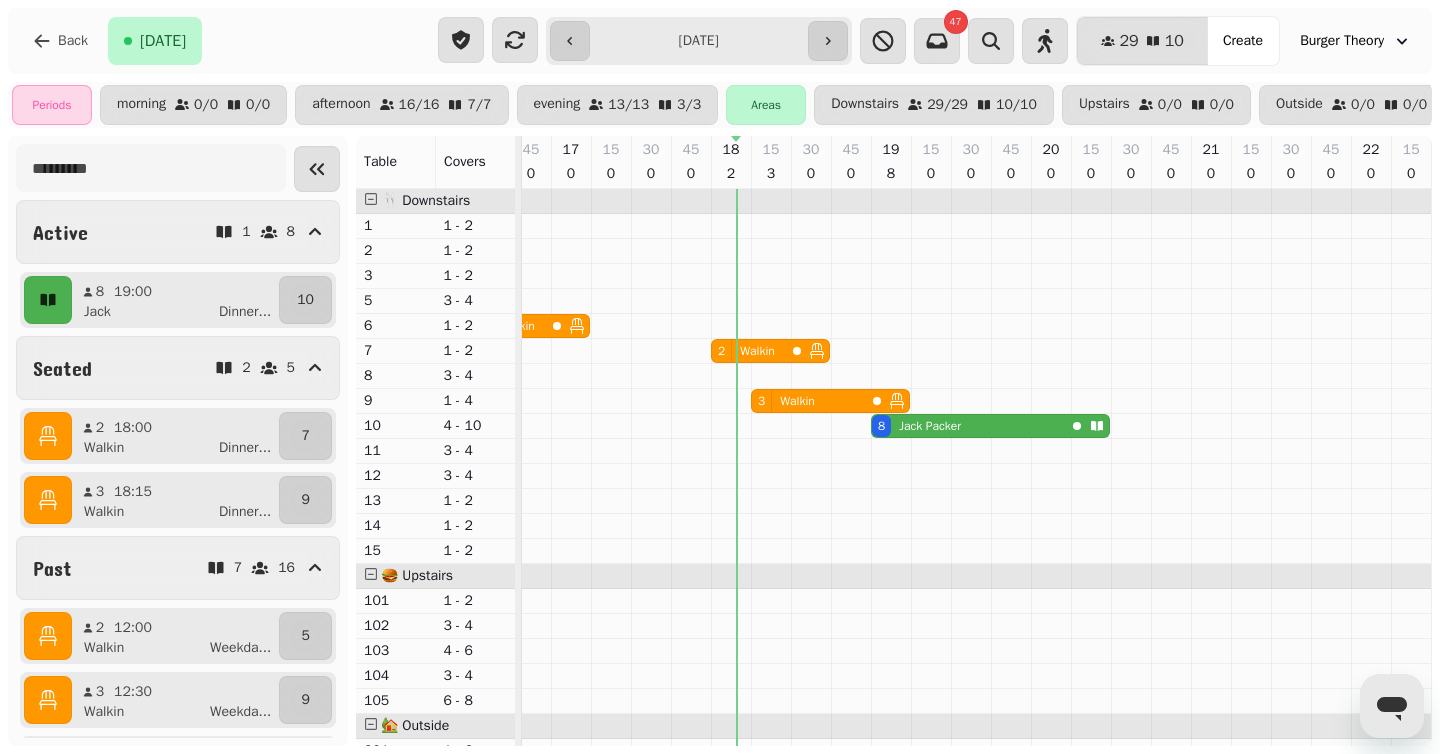 type 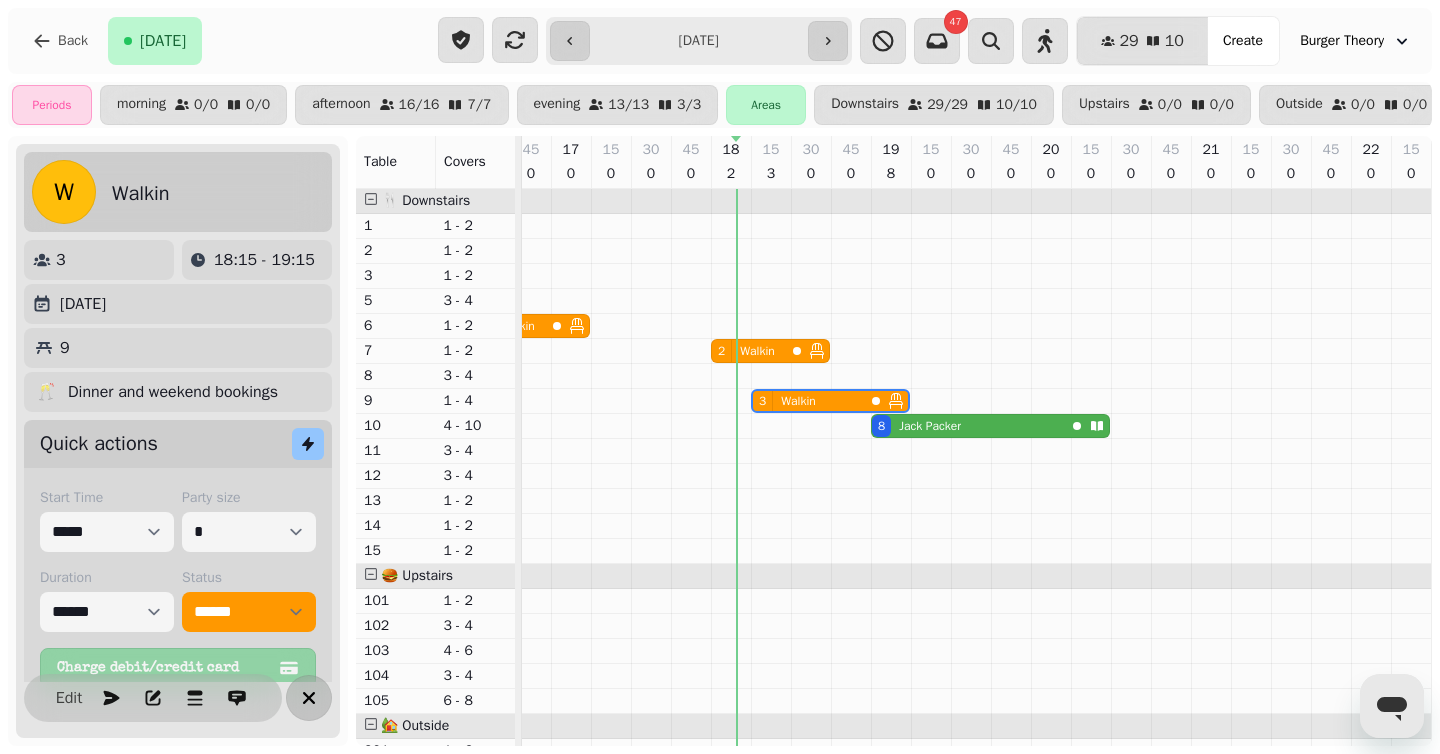 click 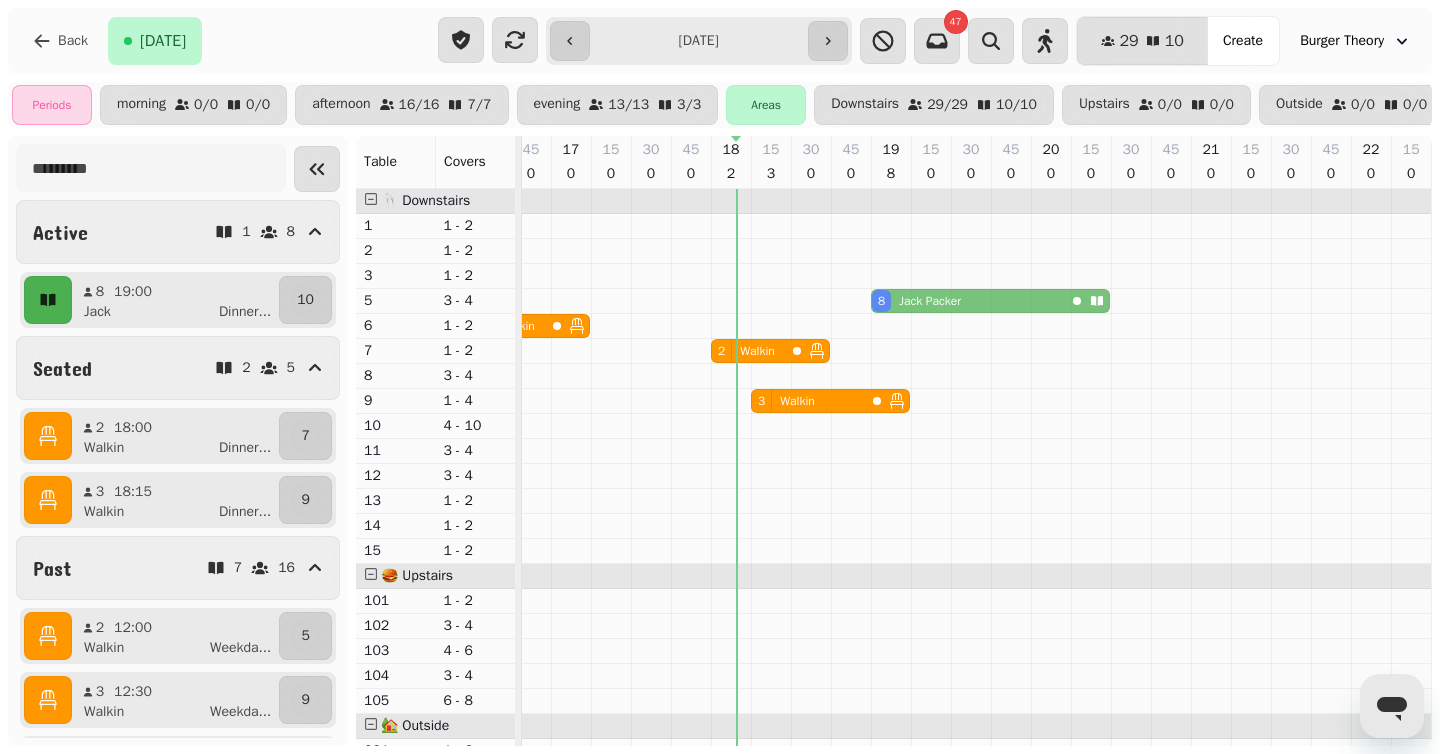 drag, startPoint x: 941, startPoint y: 426, endPoint x: 945, endPoint y: 299, distance: 127.06297 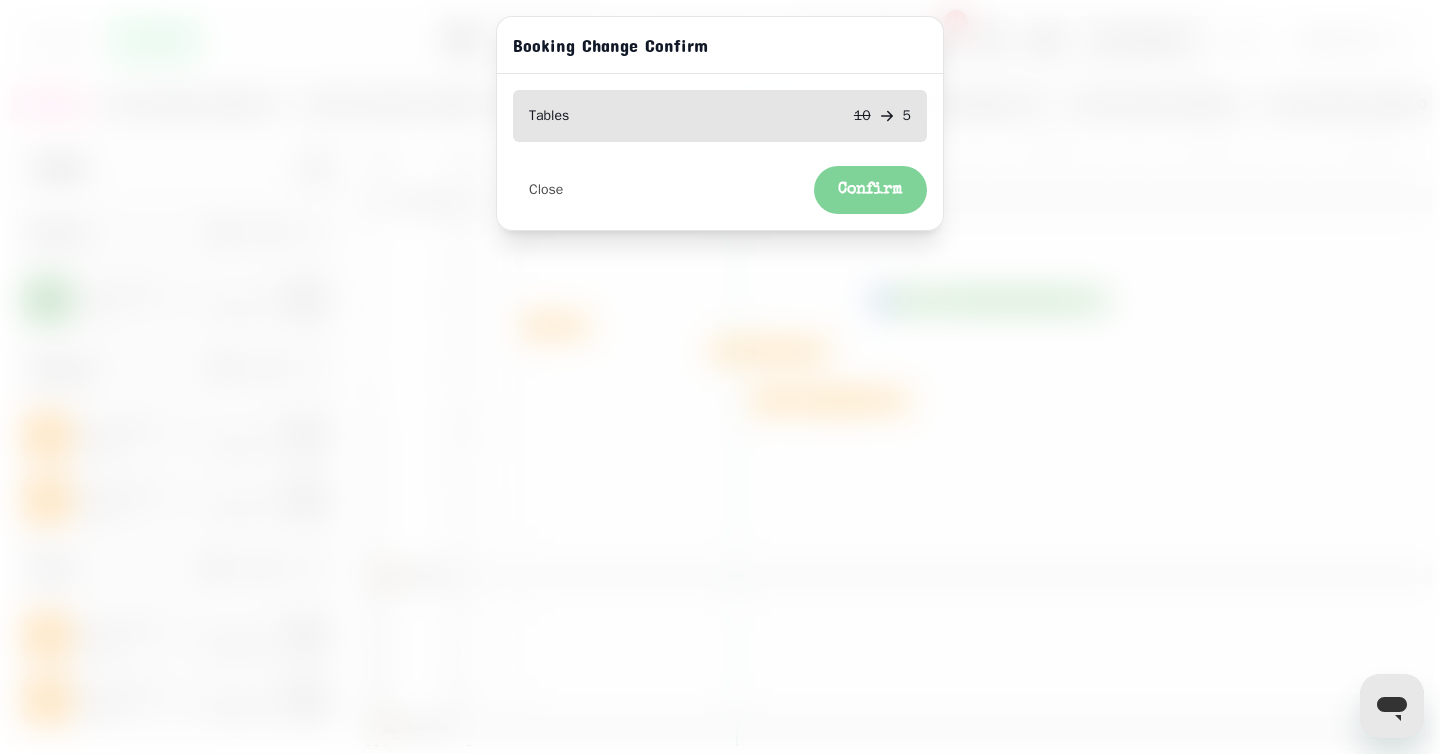 click on "Confirm" at bounding box center [870, 190] 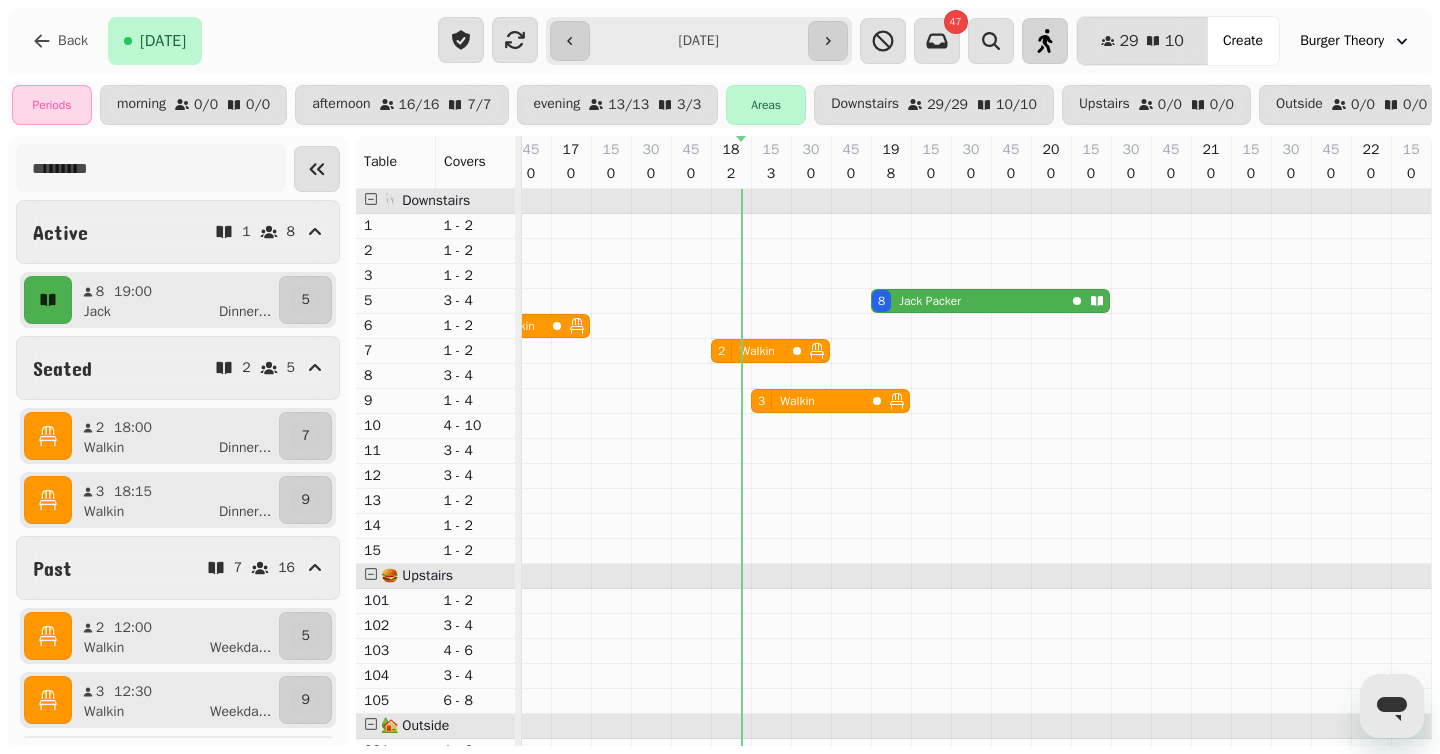 click 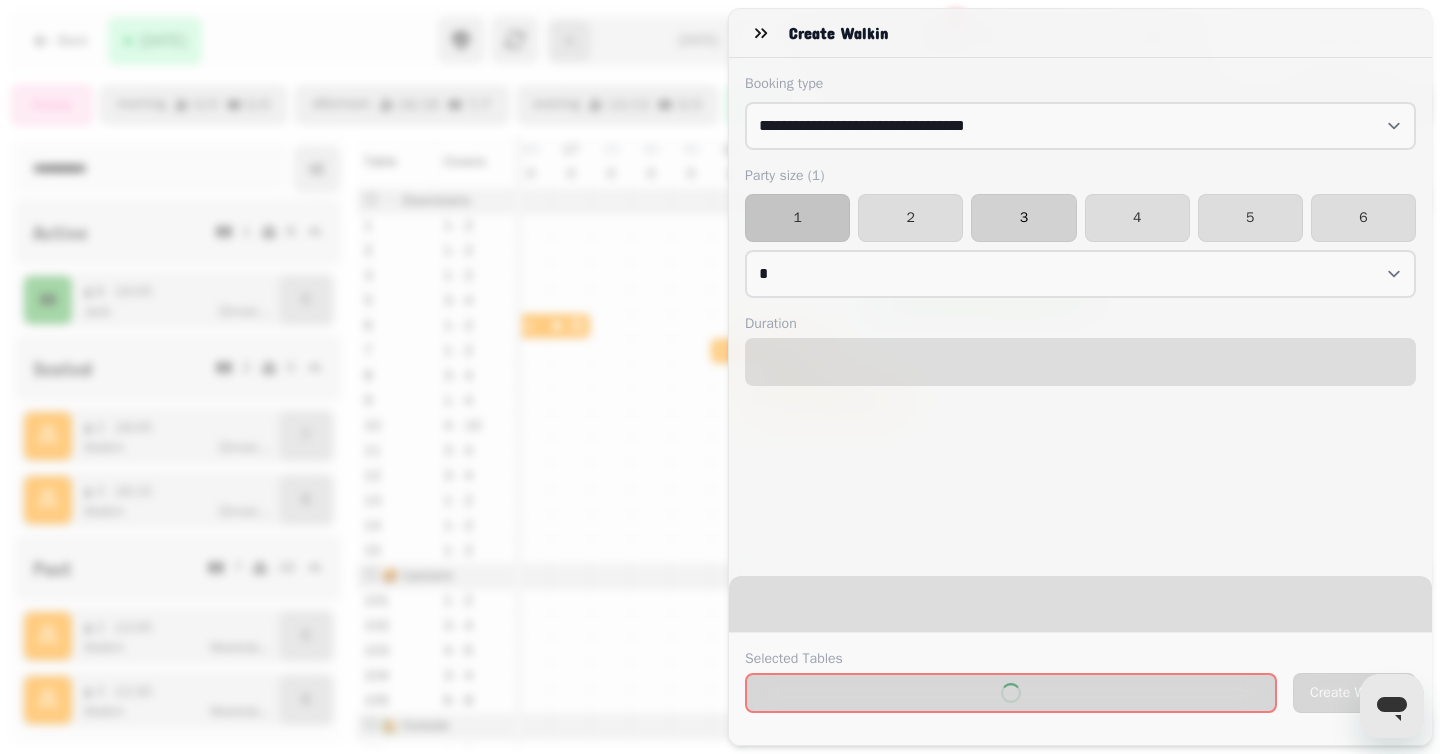 select on "****" 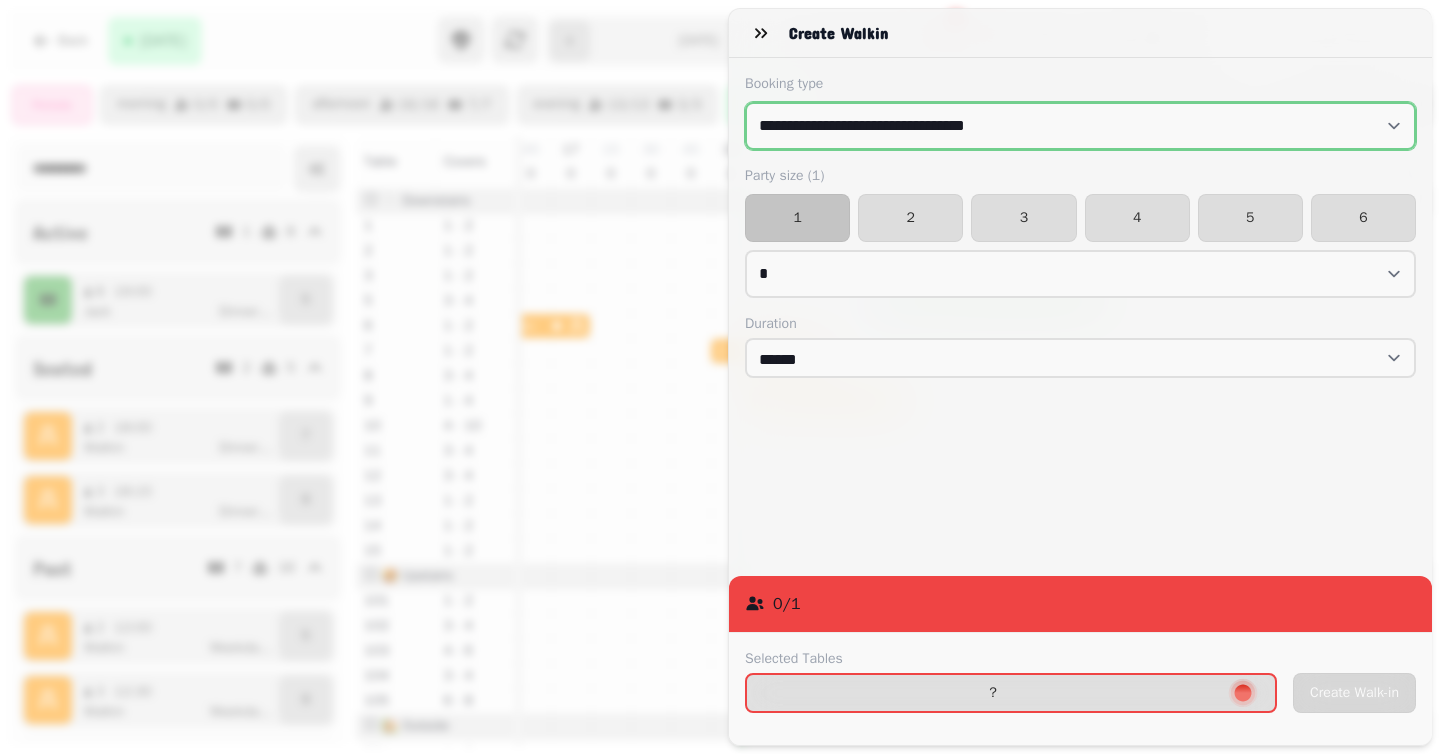 click on "**********" at bounding box center (1080, 126) 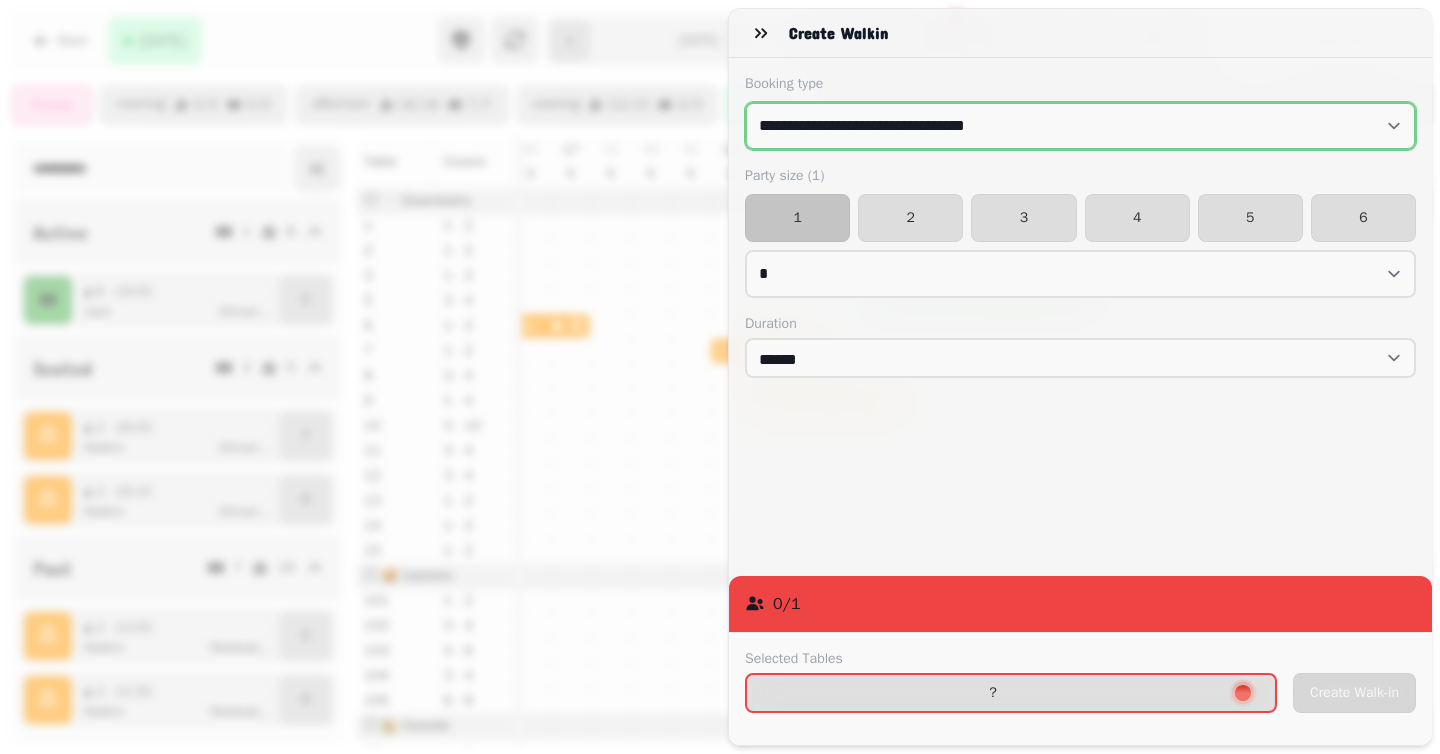 select on "**********" 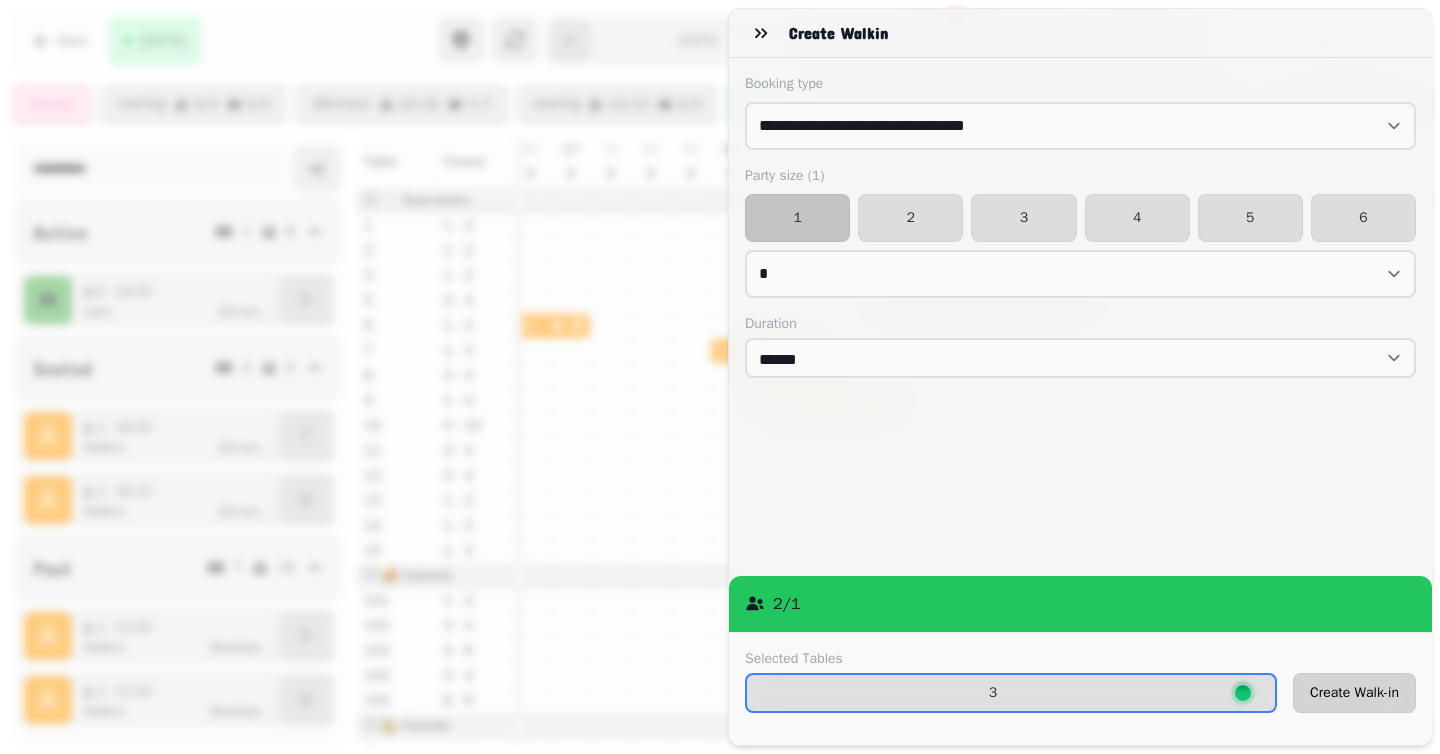 click on "Create Walk-in" at bounding box center (1354, 693) 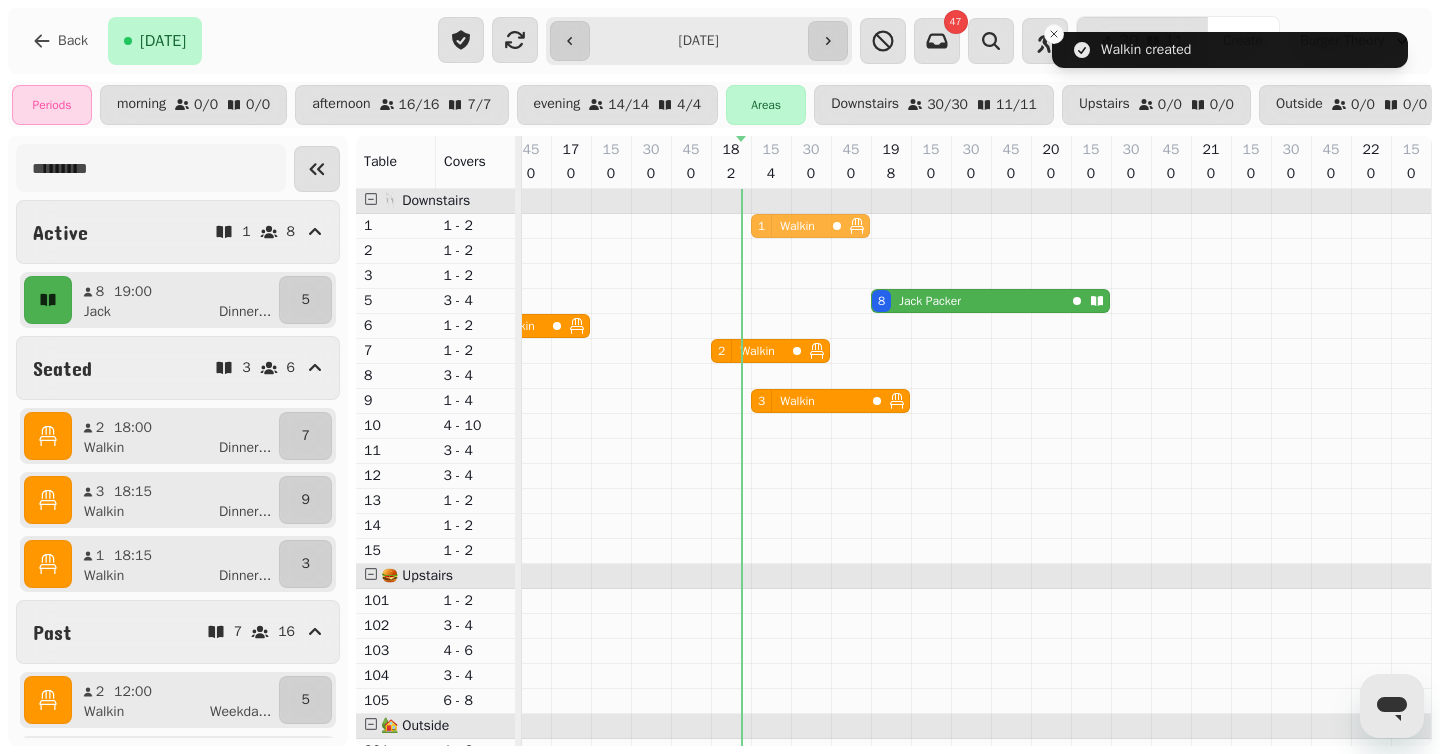 drag, startPoint x: 770, startPoint y: 275, endPoint x: 765, endPoint y: 235, distance: 40.311287 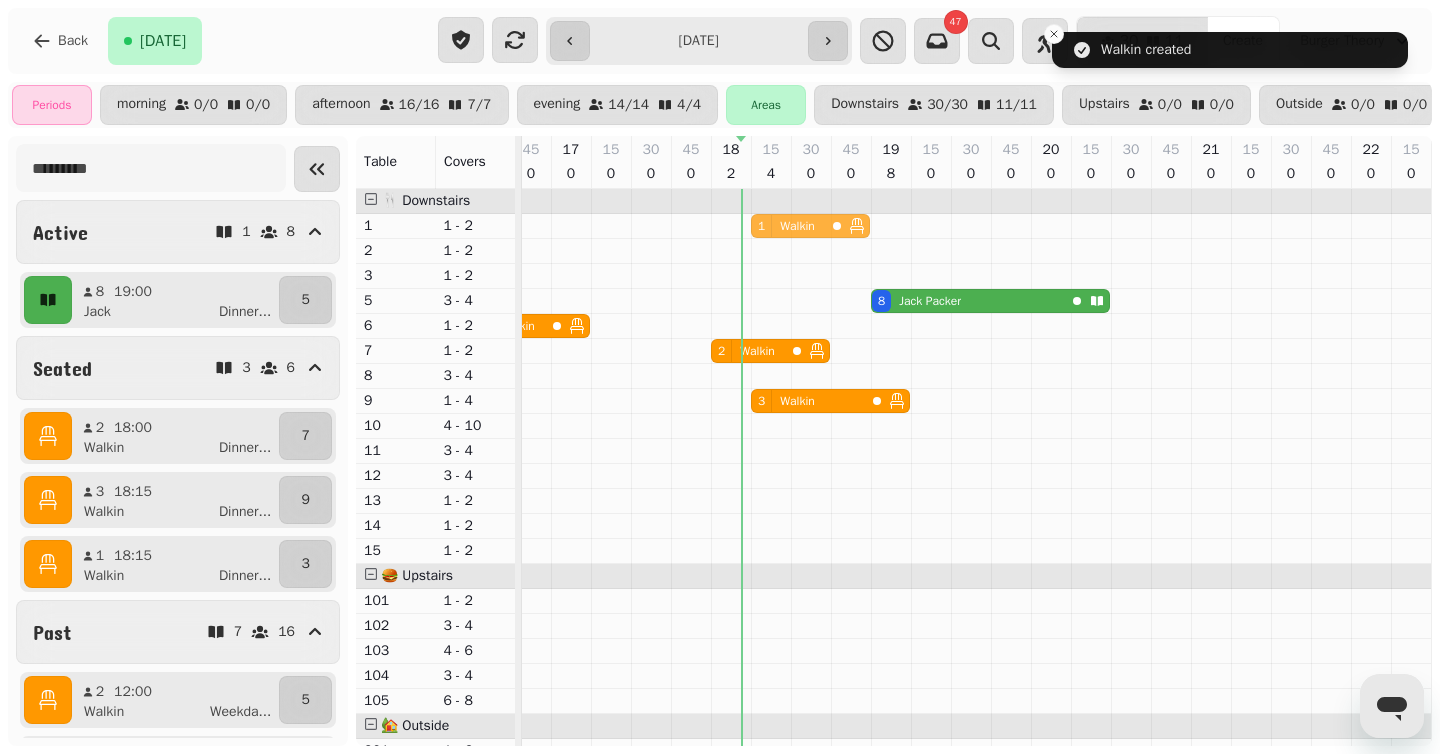 click on "1 Walkin   2 Walkin   1 Walkin   2 Walkin   8 [PERSON_NAME] 1 Walkin   2 Walkin   2 Walkin   3 Walkin   3 Walkin   3 Walkin   3 Walkin" at bounding box center [591, 576] 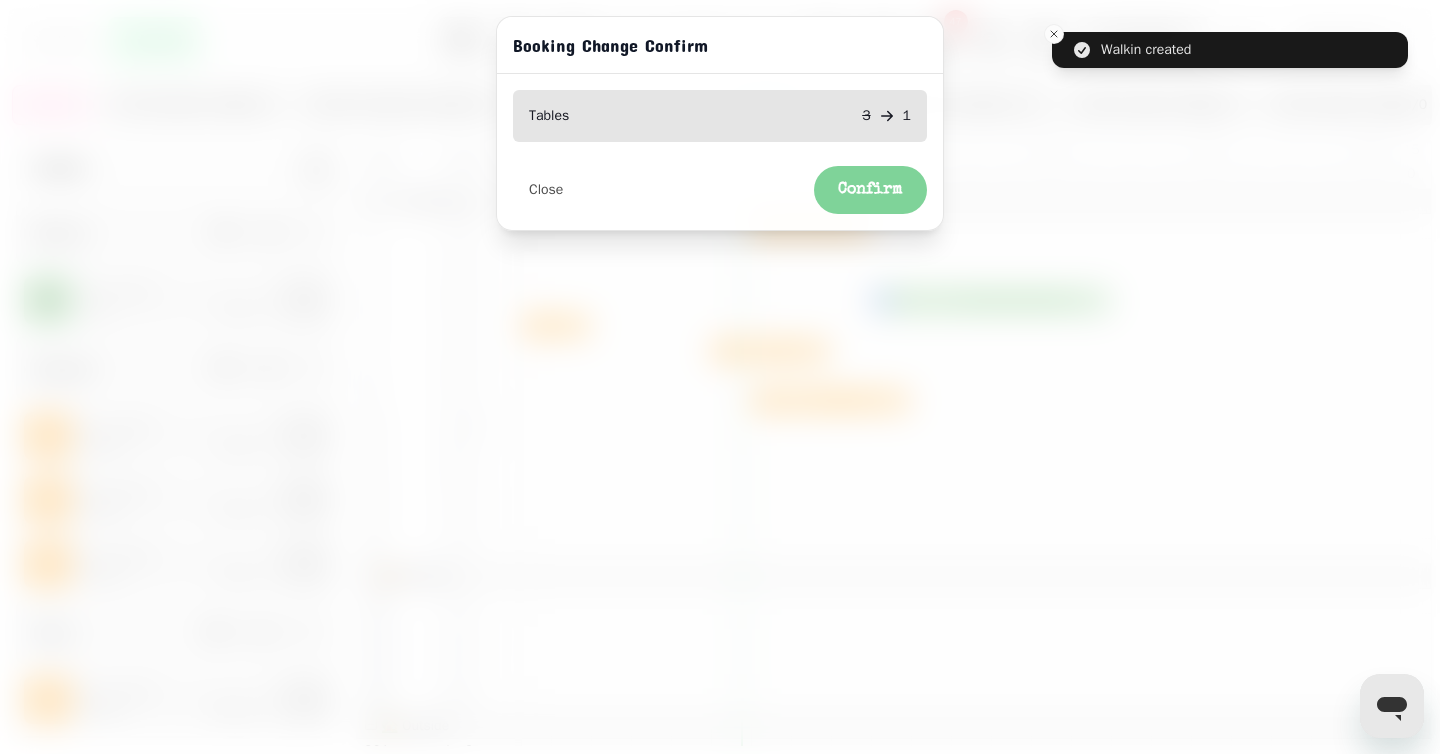 click on "Confirm" at bounding box center [870, 190] 